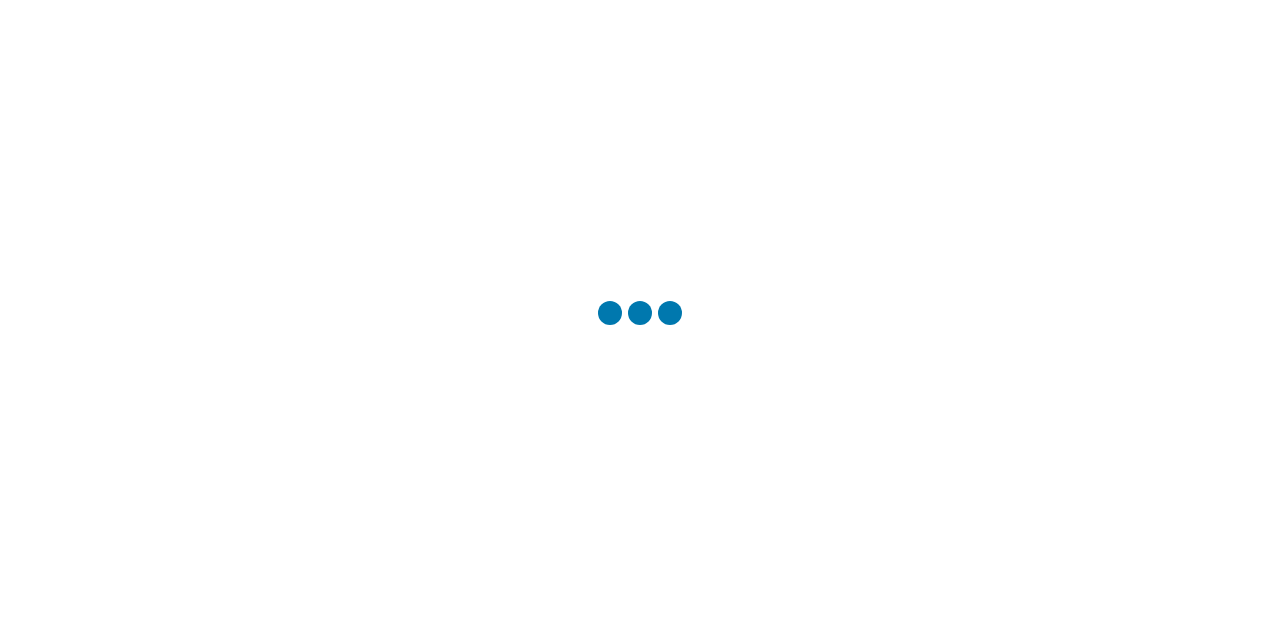 scroll, scrollTop: 0, scrollLeft: 0, axis: both 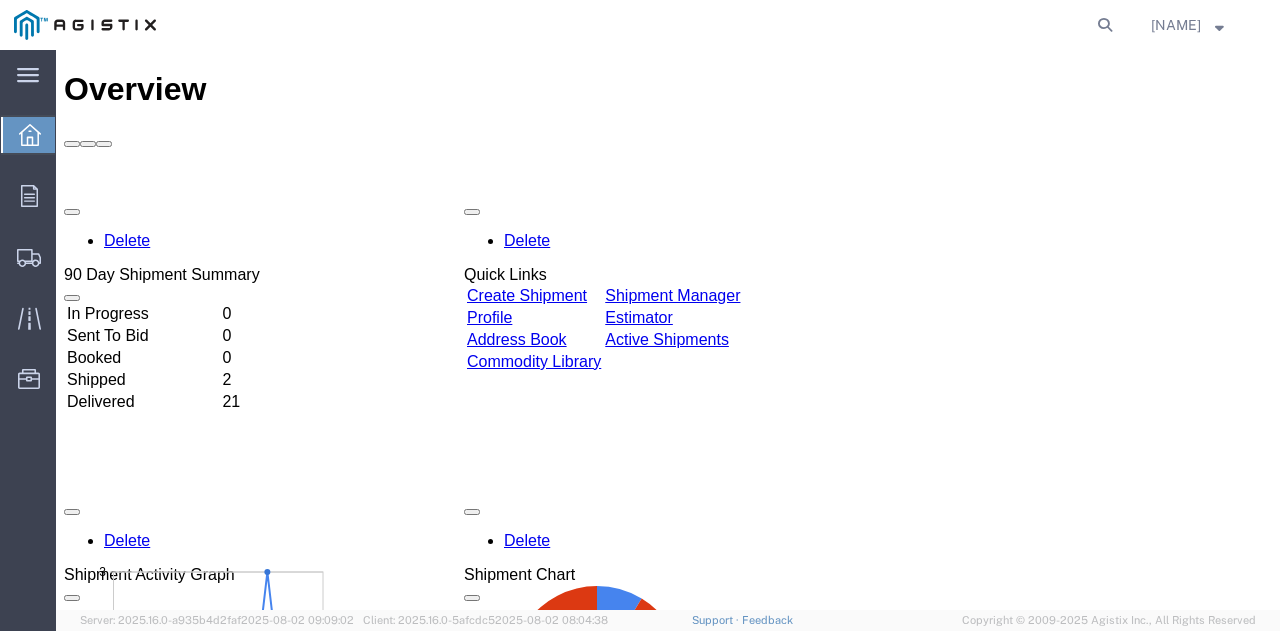 click on "Create Shipment" at bounding box center (527, 295) 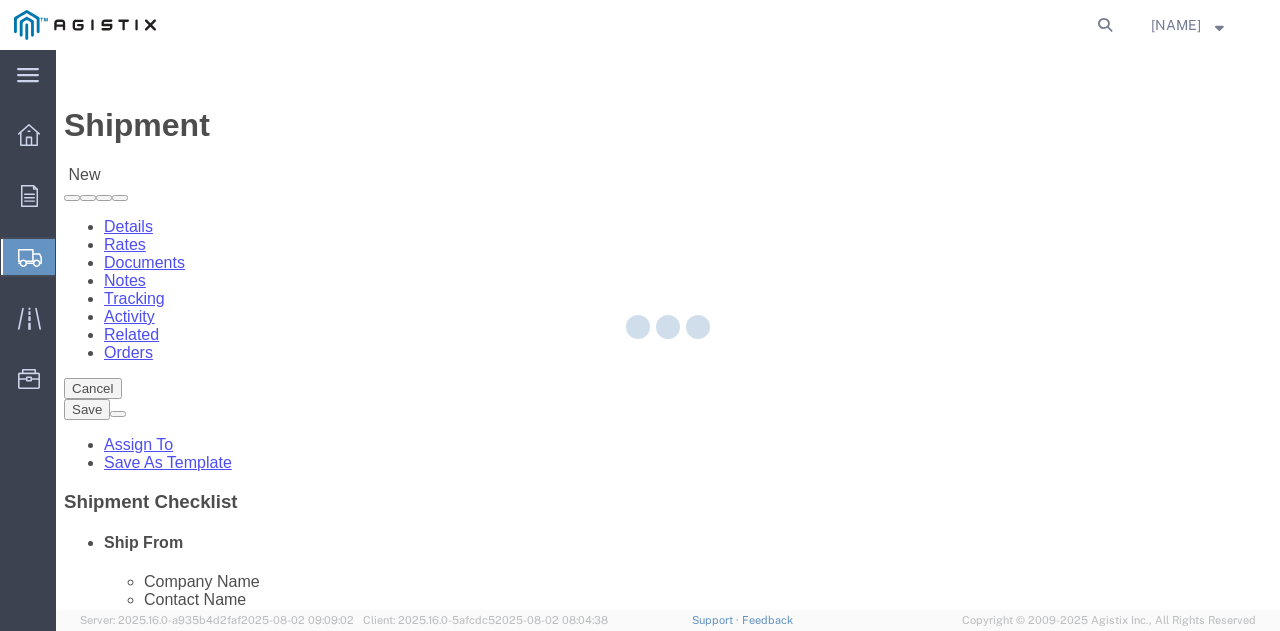 select 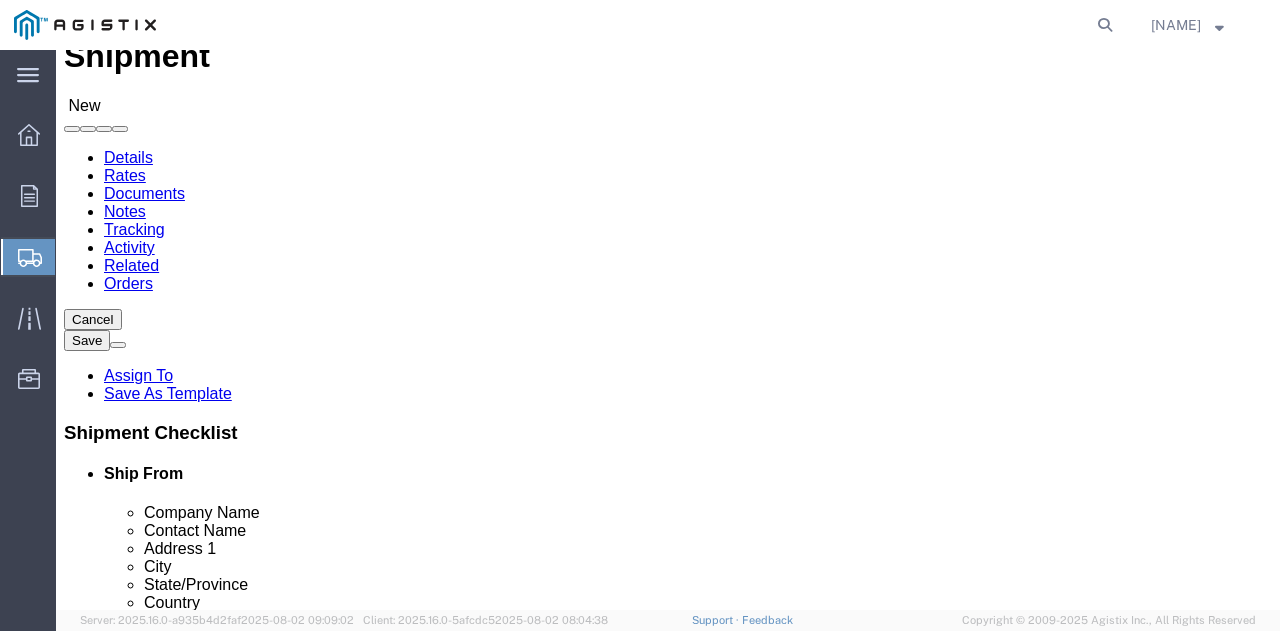 scroll, scrollTop: 100, scrollLeft: 0, axis: vertical 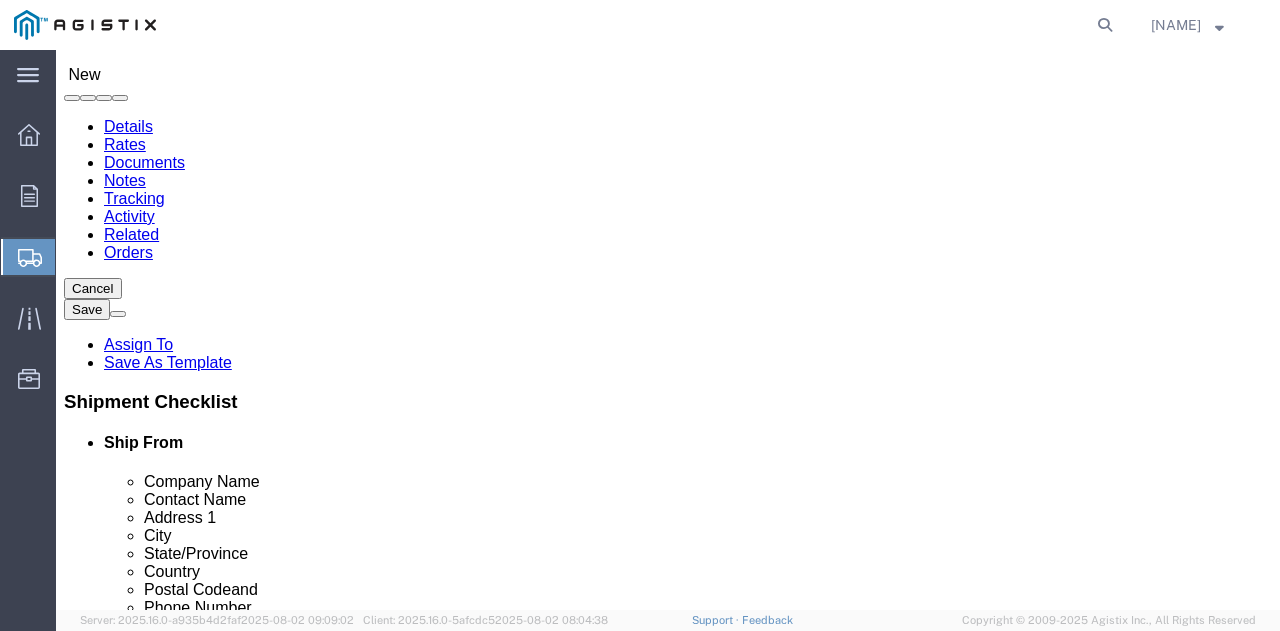 click on "Select PG&E Pietro Fiorentini USA Inc" 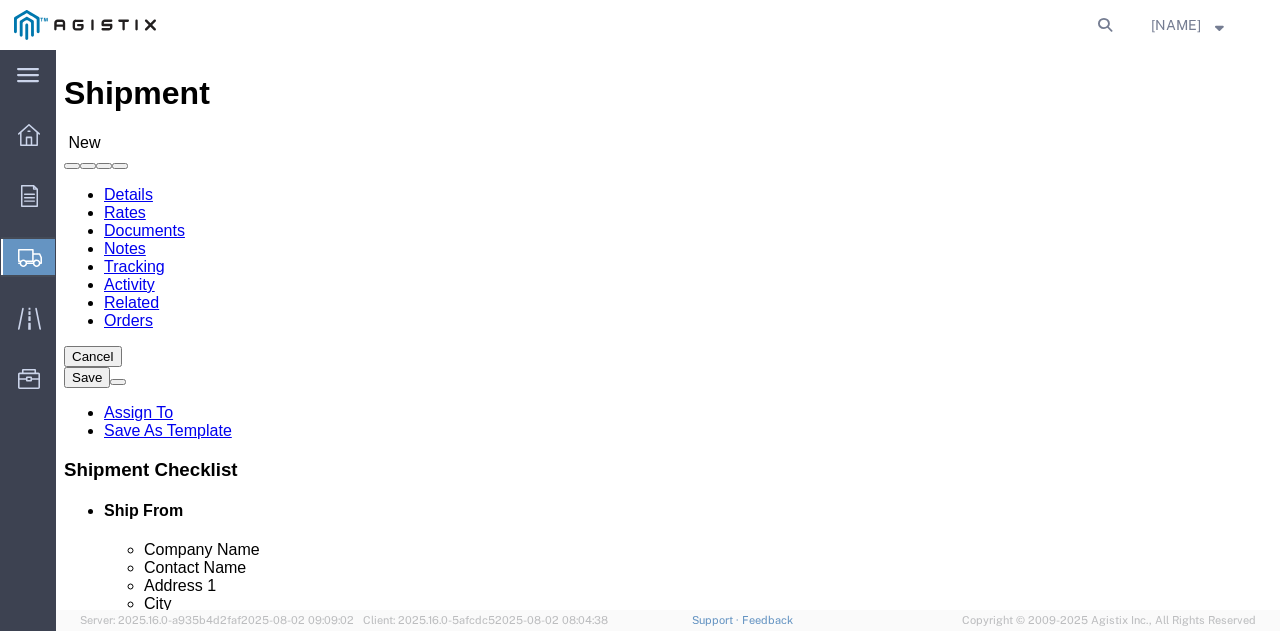 scroll, scrollTop: 0, scrollLeft: 0, axis: both 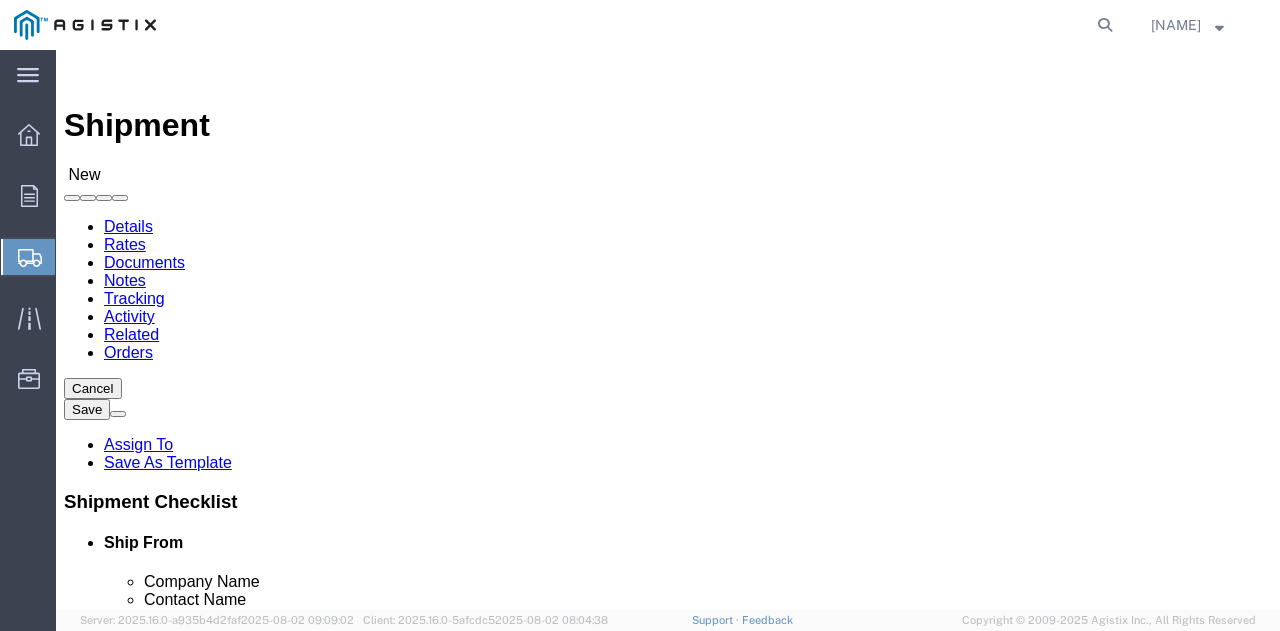 click on "Select All Others Fremont DC Fresno DC Wheatland DC" 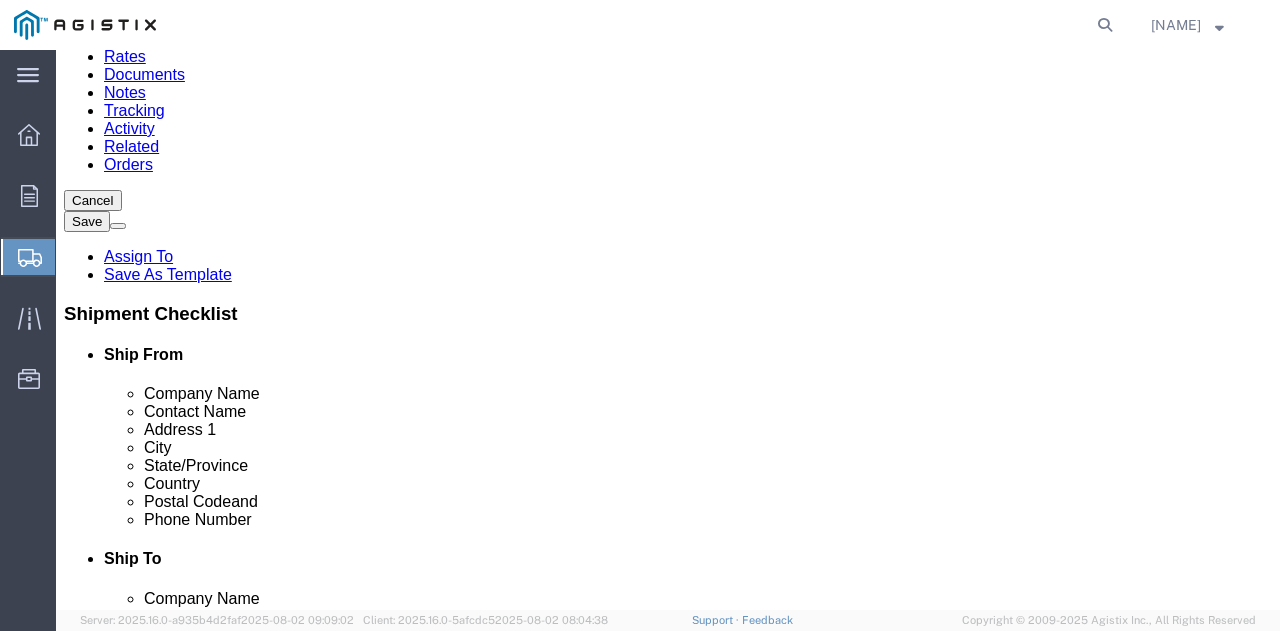 scroll, scrollTop: 200, scrollLeft: 0, axis: vertical 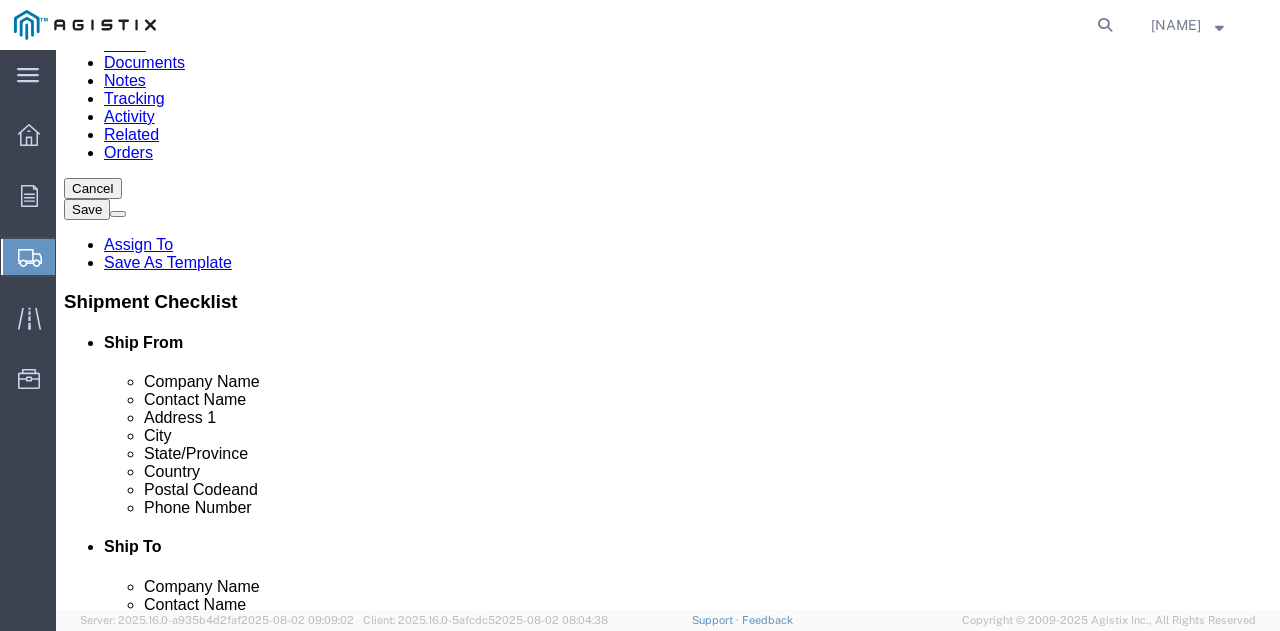 select on "MYPROFILE" 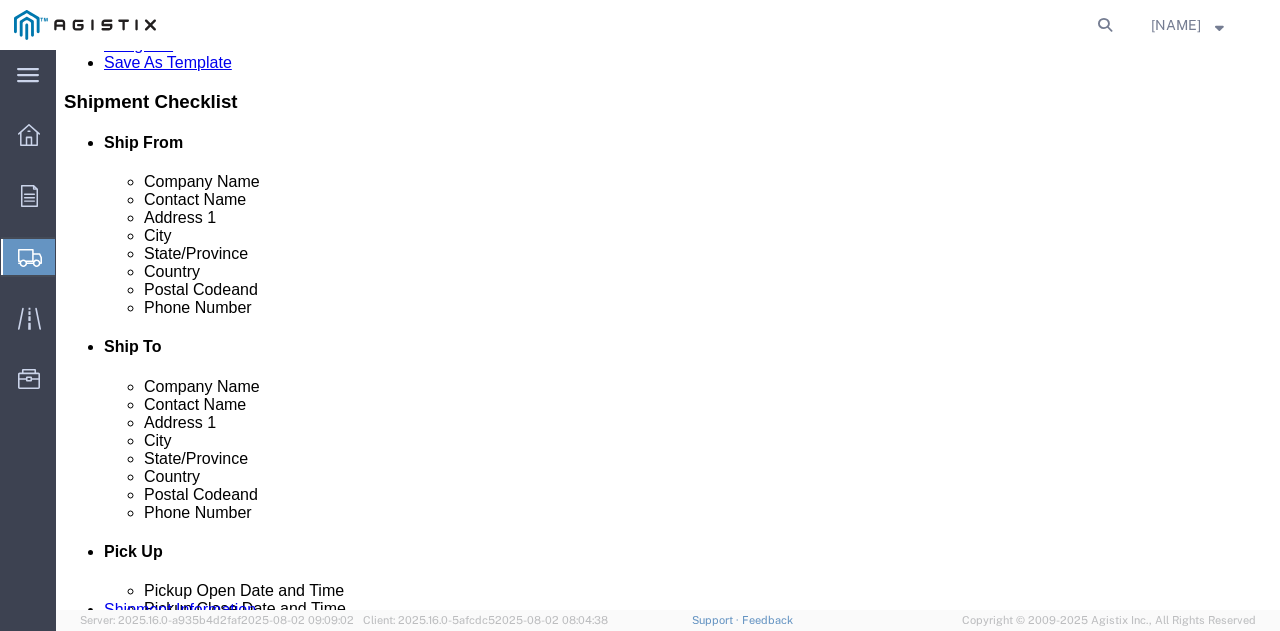 scroll, scrollTop: 300, scrollLeft: 0, axis: vertical 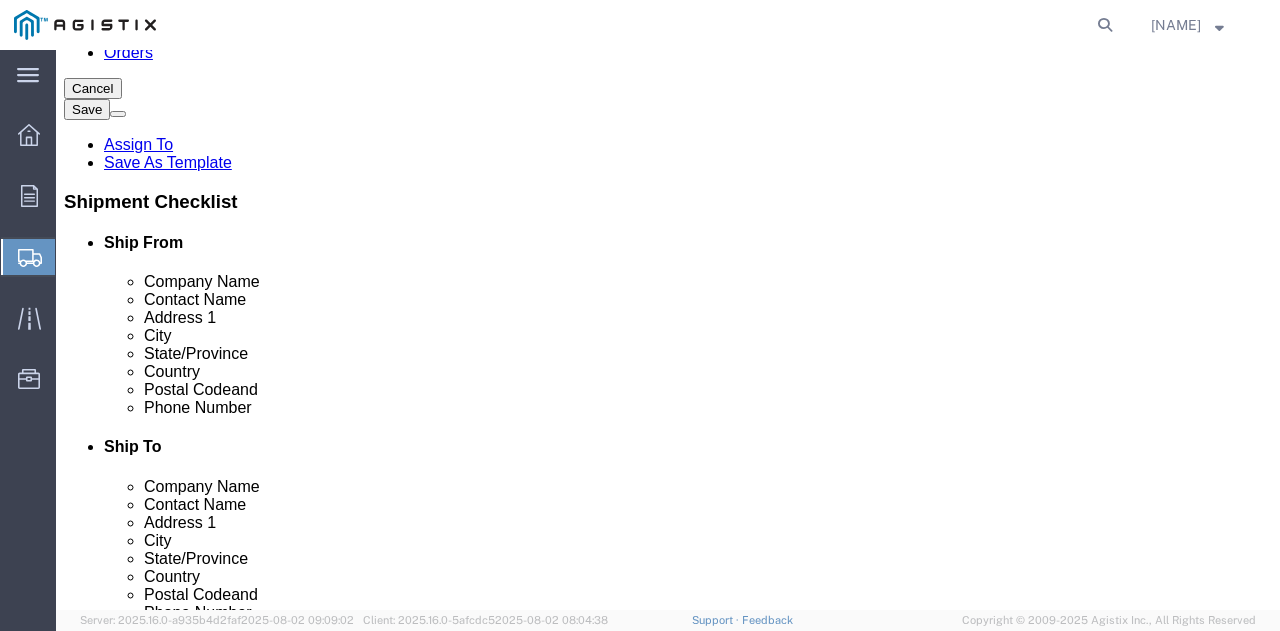 click 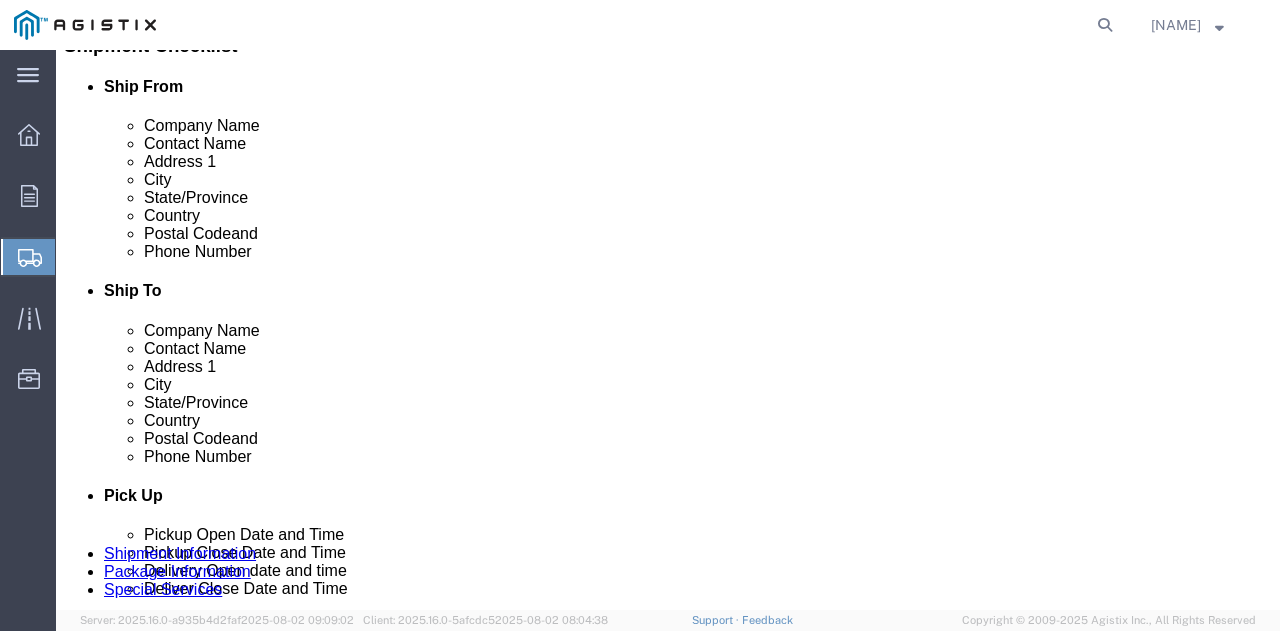 scroll, scrollTop: 500, scrollLeft: 0, axis: vertical 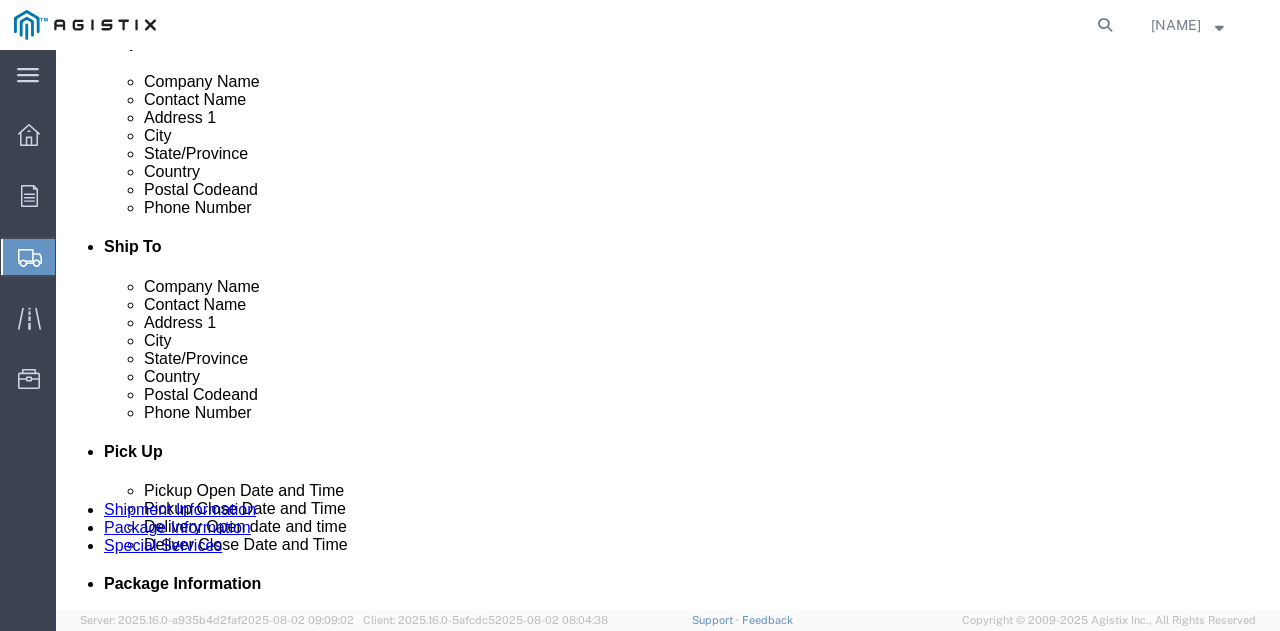 type on "SONIA AMATO" 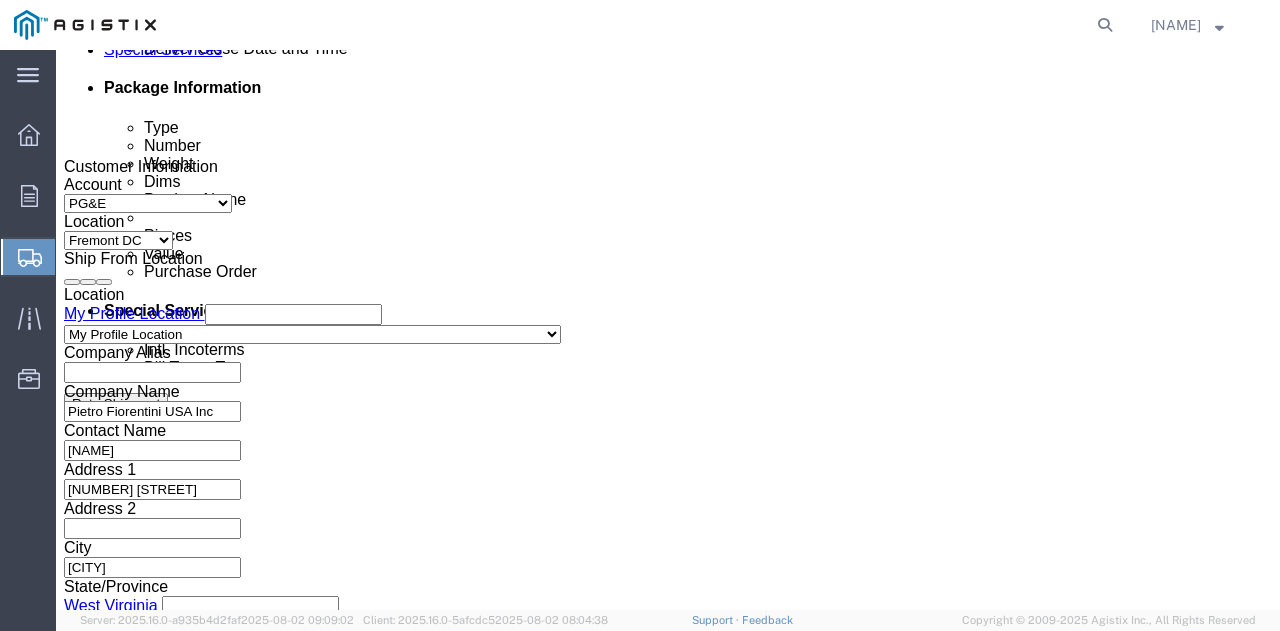 scroll, scrollTop: 1000, scrollLeft: 0, axis: vertical 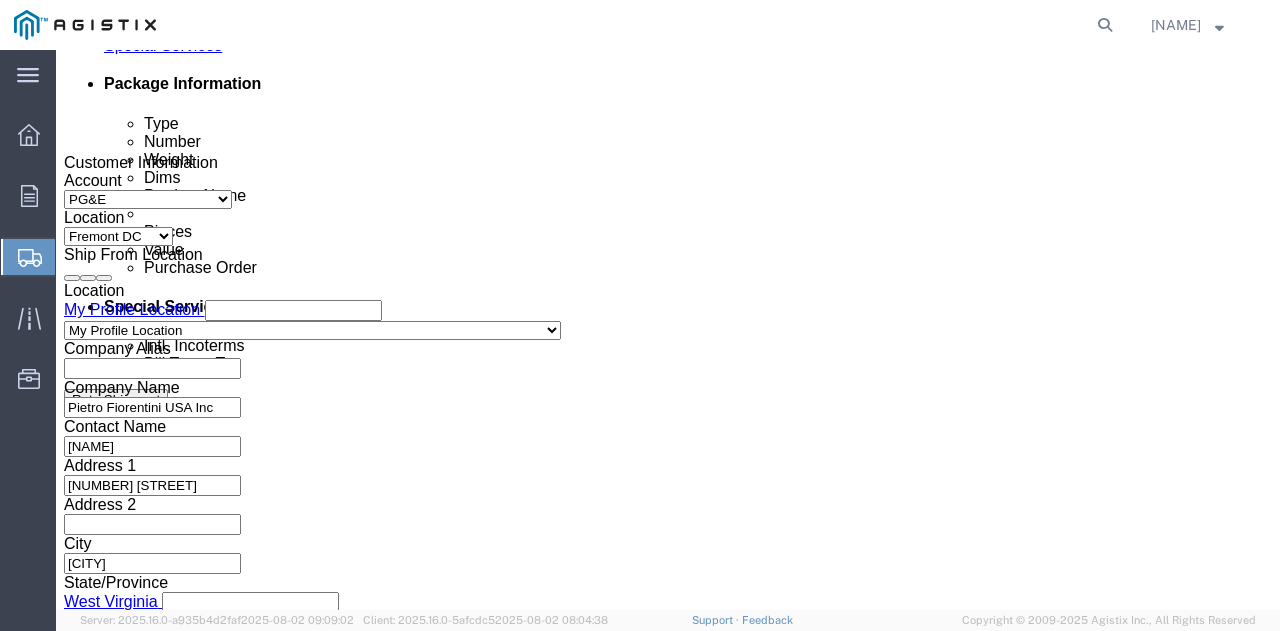 type on "[EMAIL]" 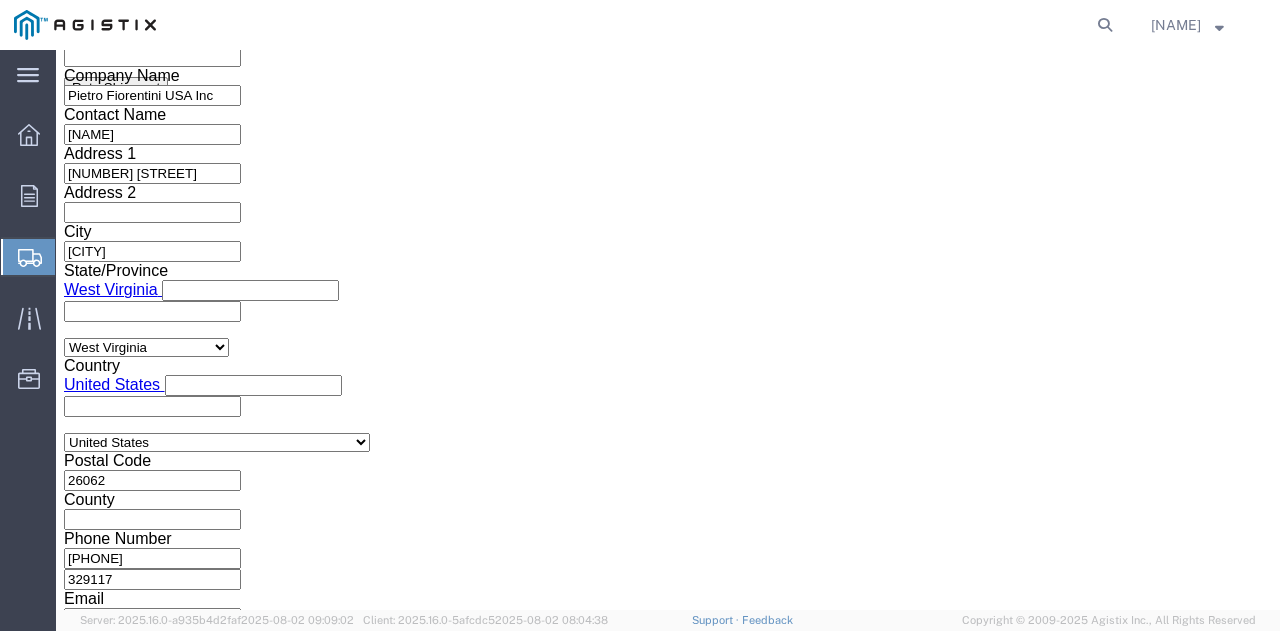 click on "Apply" 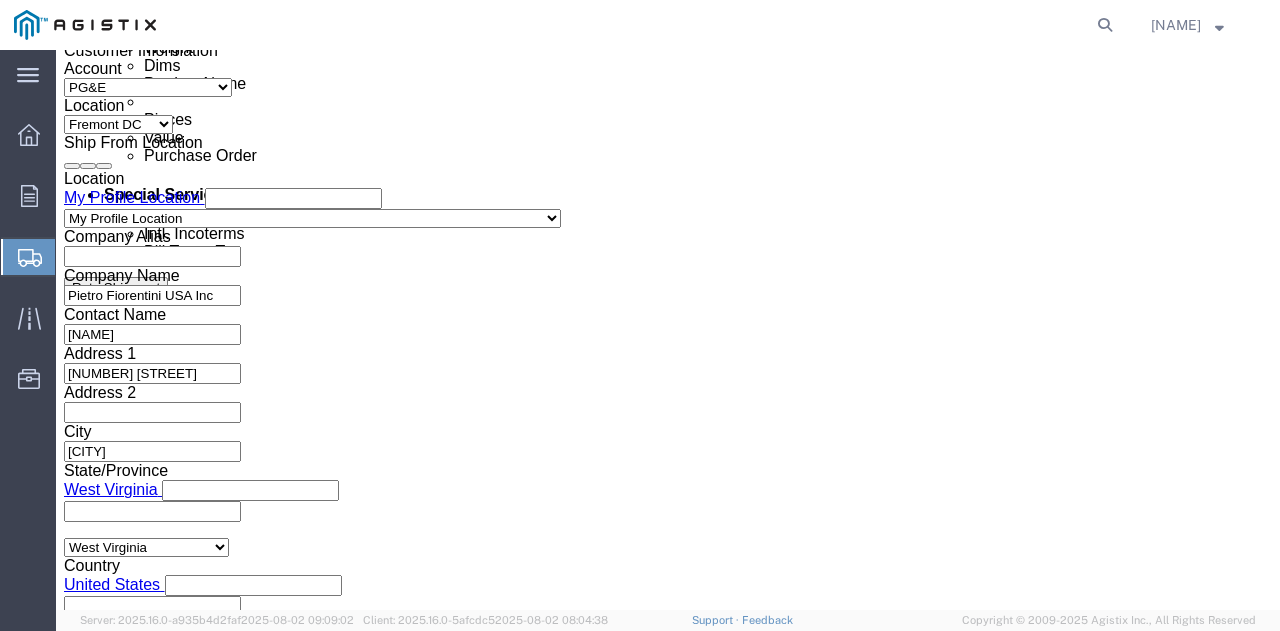 scroll, scrollTop: 912, scrollLeft: 0, axis: vertical 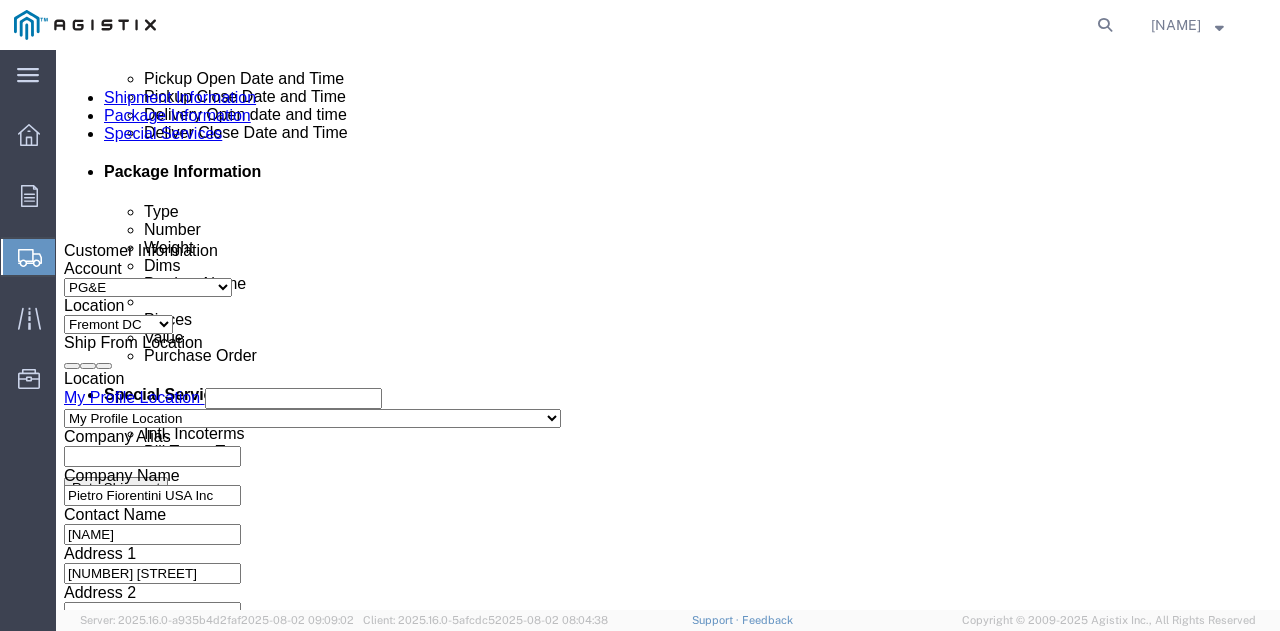 click on "Aug 05 2025 2:00 PM" 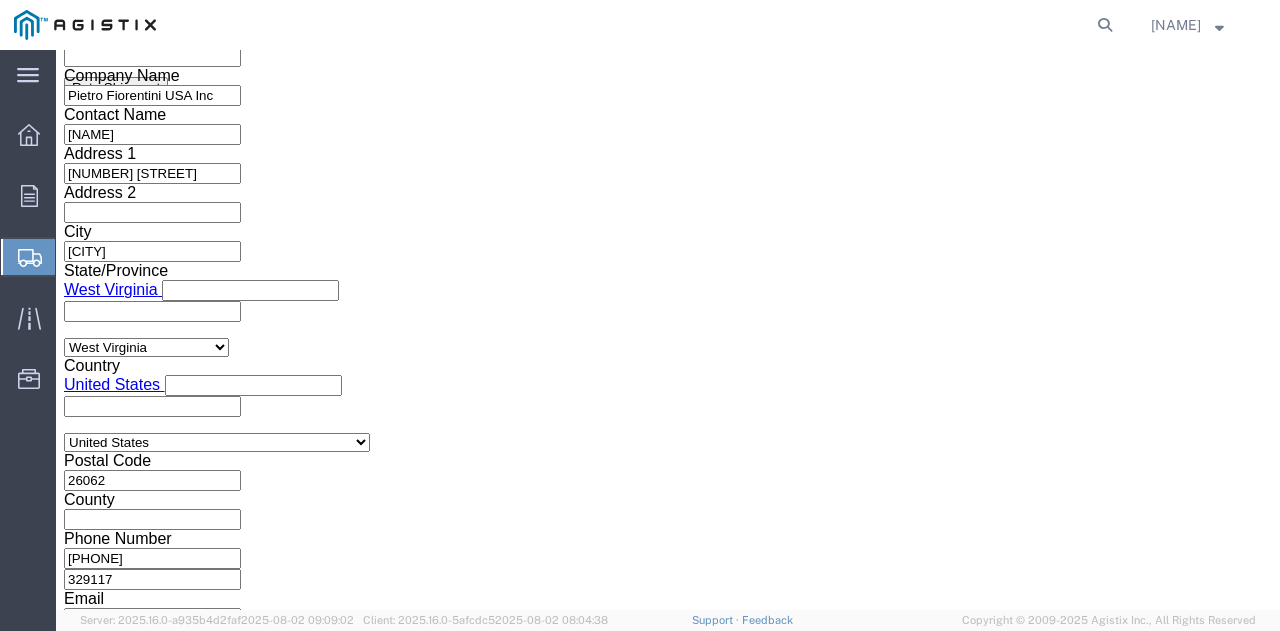 click on "2:00 PM" 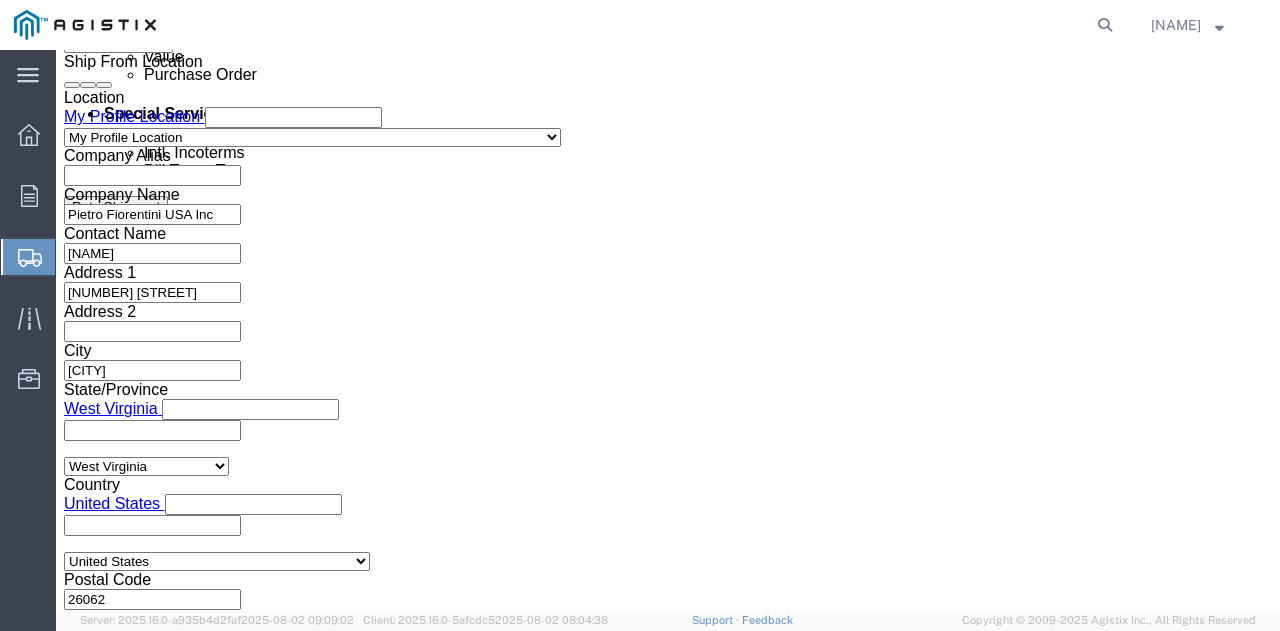 scroll, scrollTop: 1212, scrollLeft: 0, axis: vertical 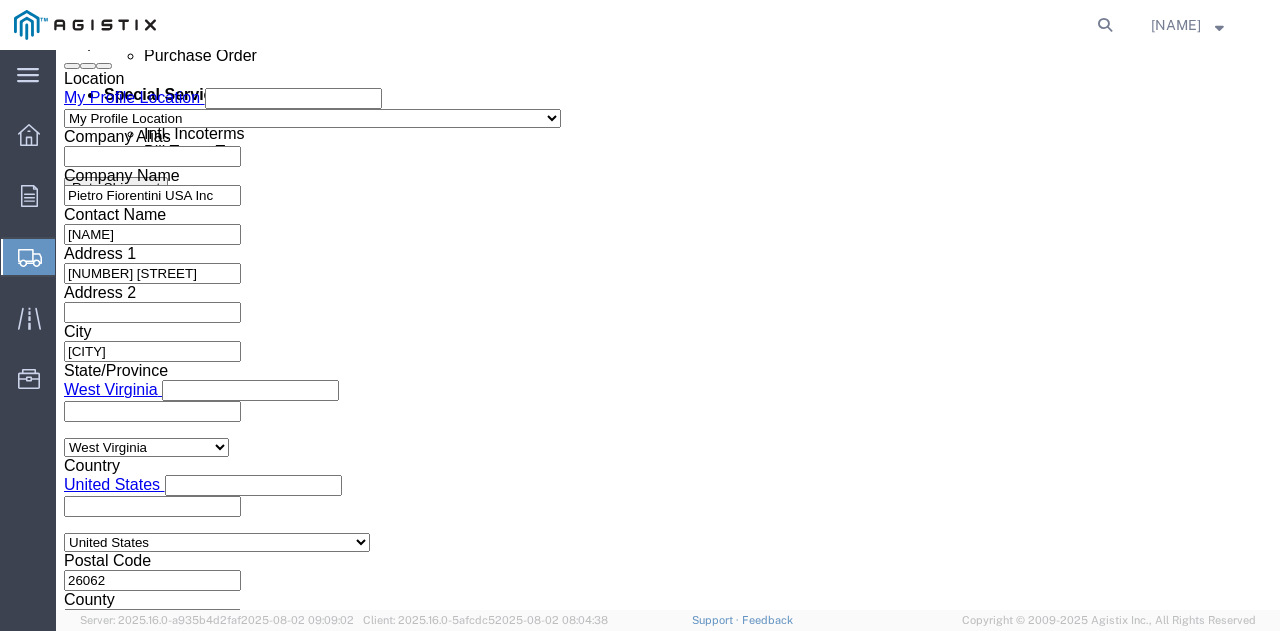 click 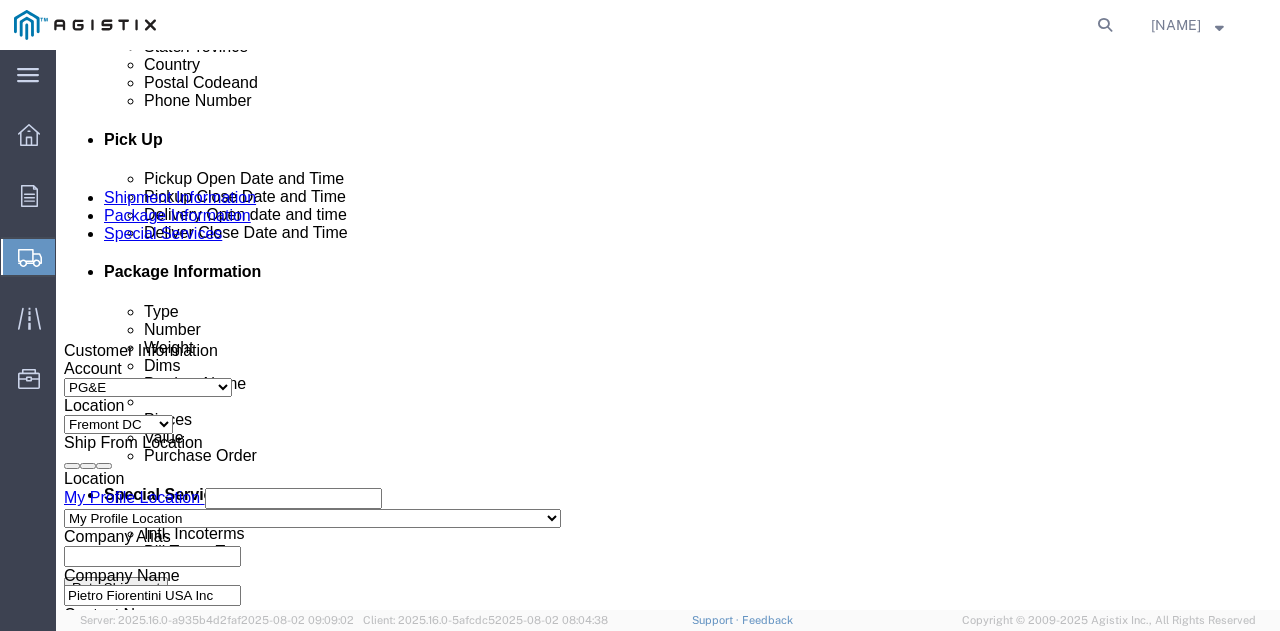 scroll, scrollTop: 912, scrollLeft: 0, axis: vertical 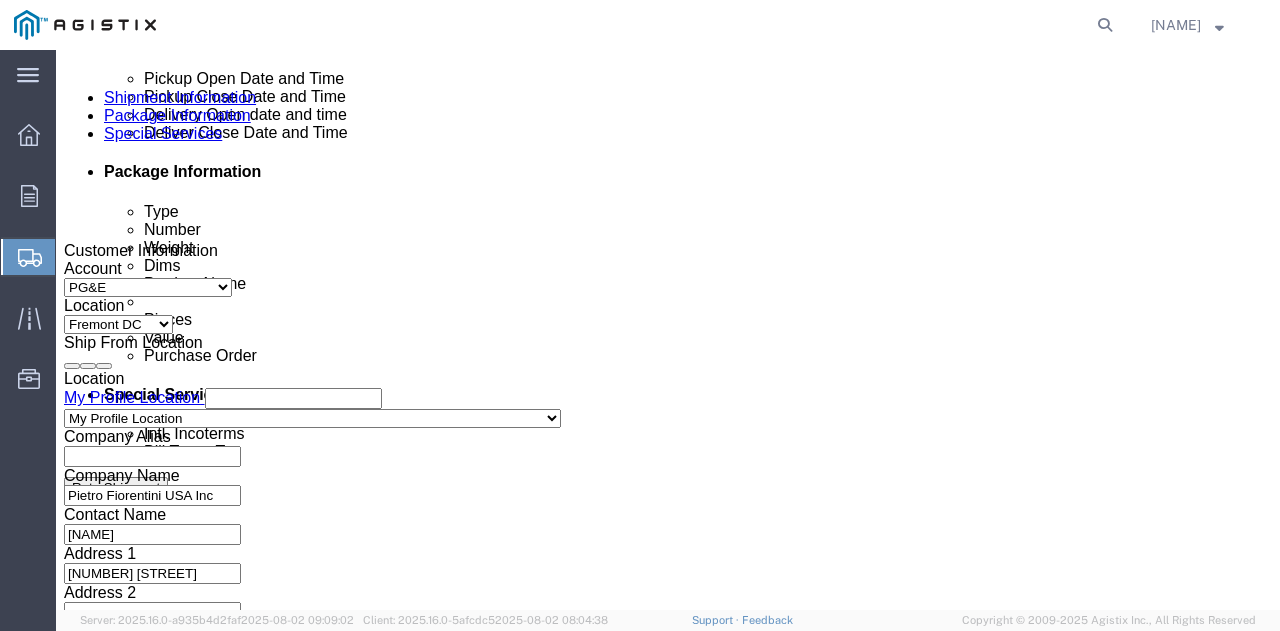 type on "[PHONE]" 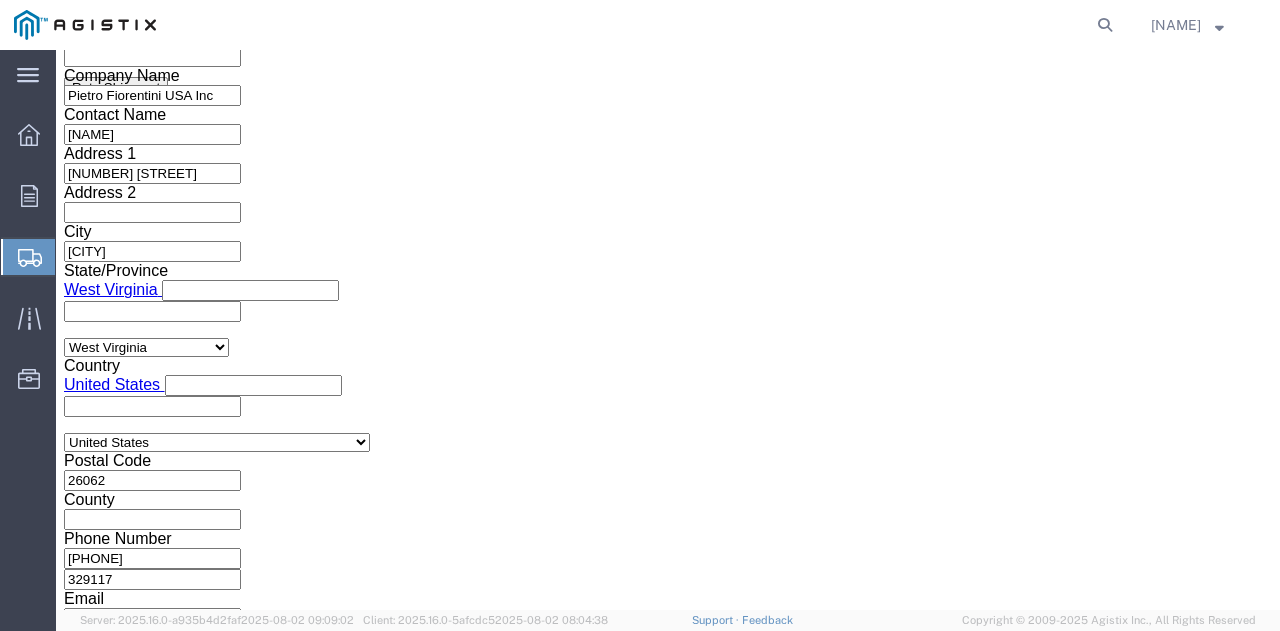 click on "3:00 AM" 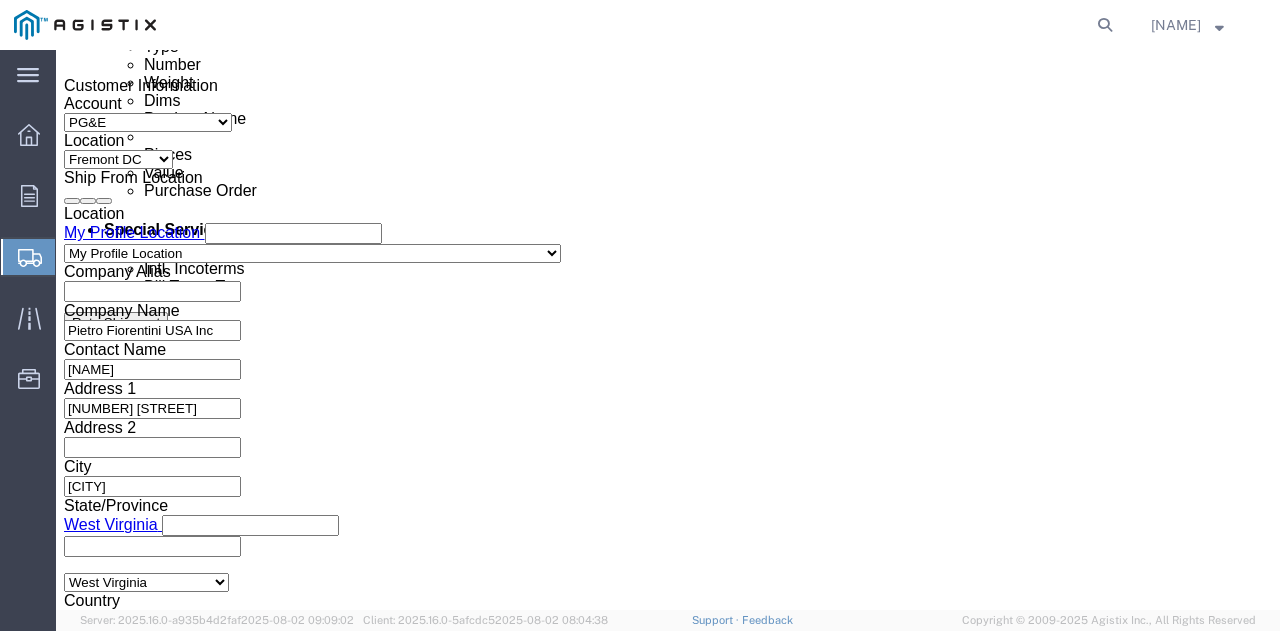 scroll, scrollTop: 1012, scrollLeft: 0, axis: vertical 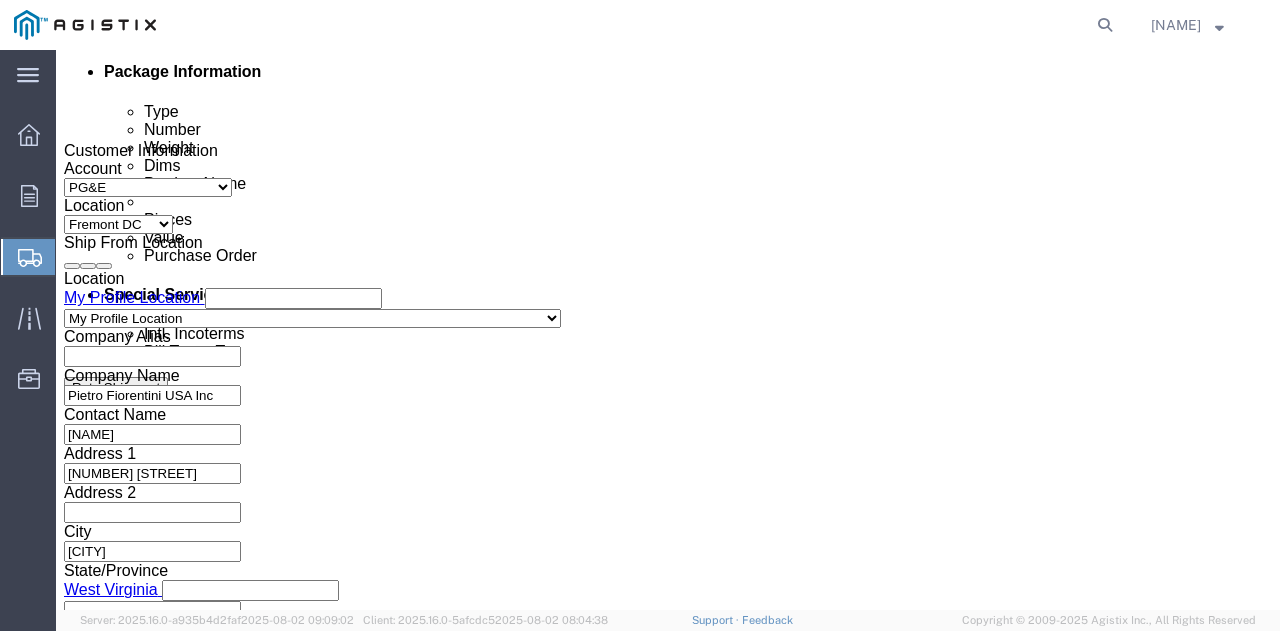 click 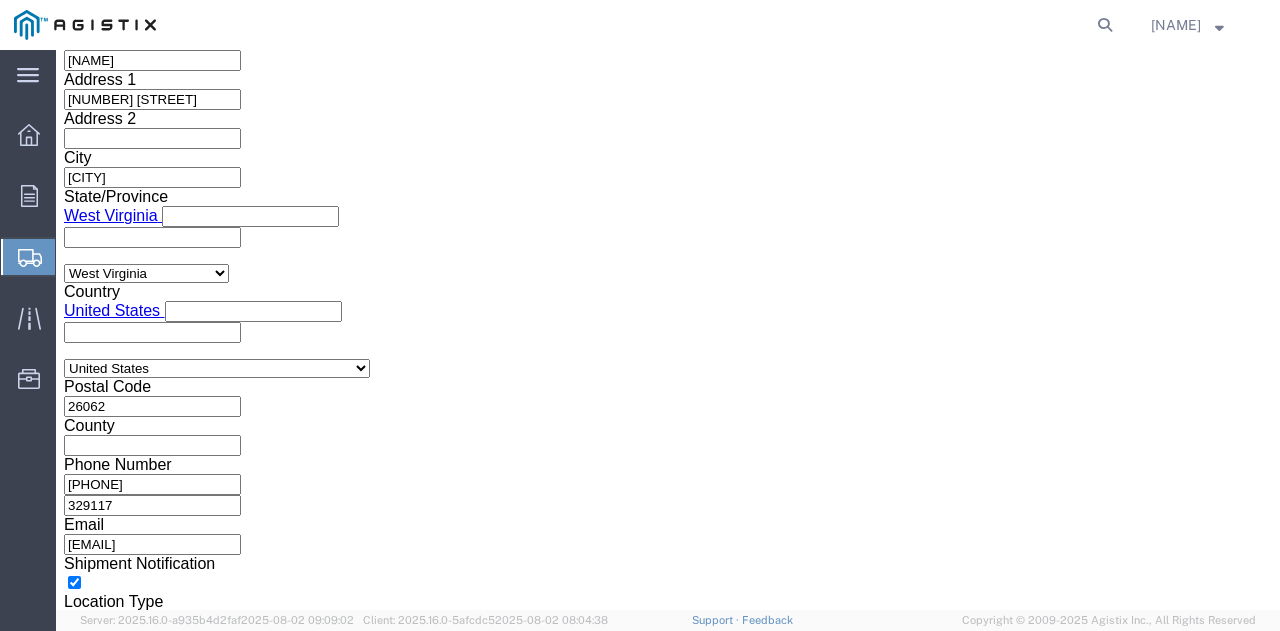 scroll, scrollTop: 1356, scrollLeft: 0, axis: vertical 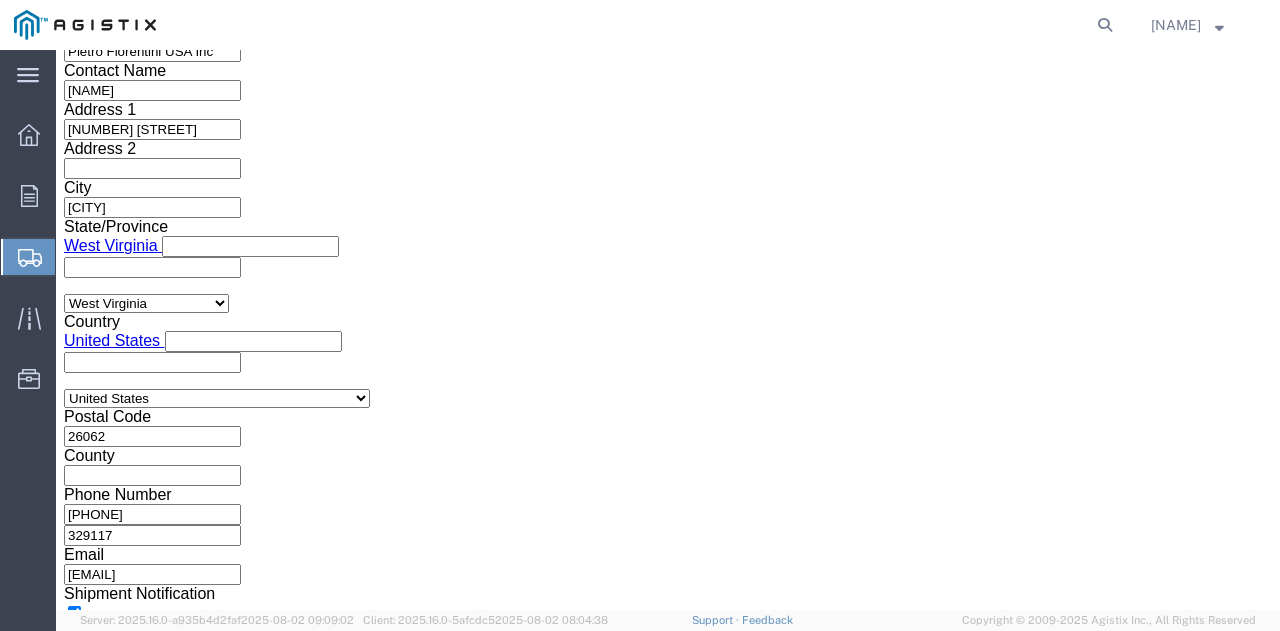 click on "4:00 PM" 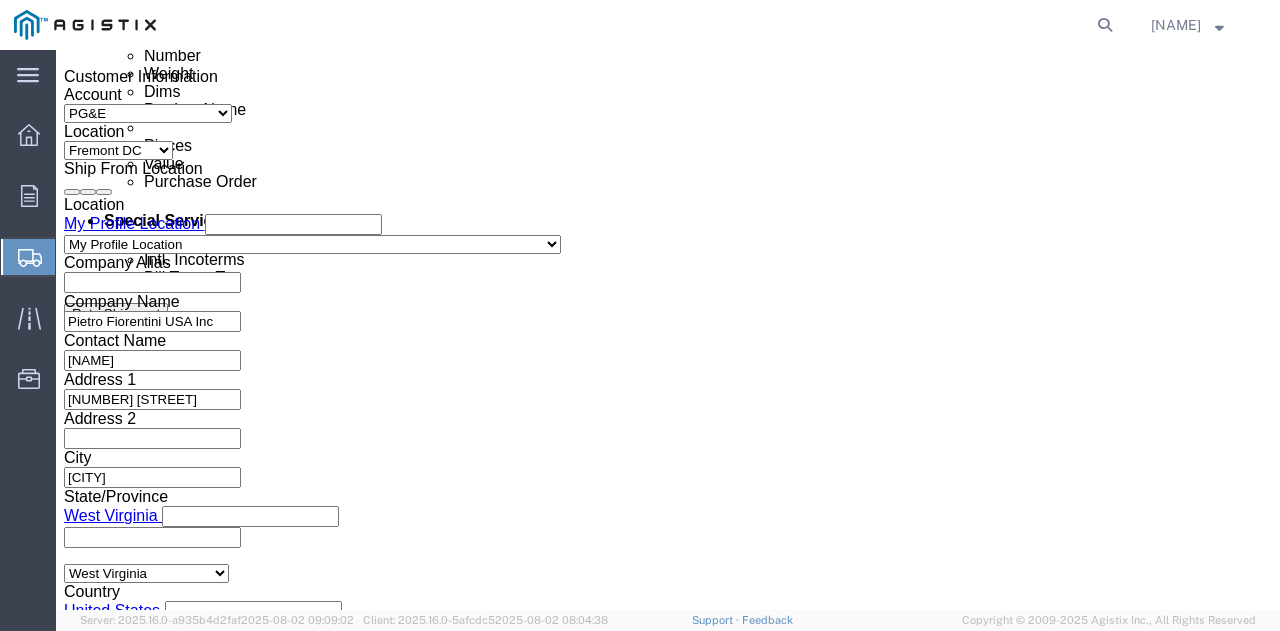 scroll, scrollTop: 1056, scrollLeft: 0, axis: vertical 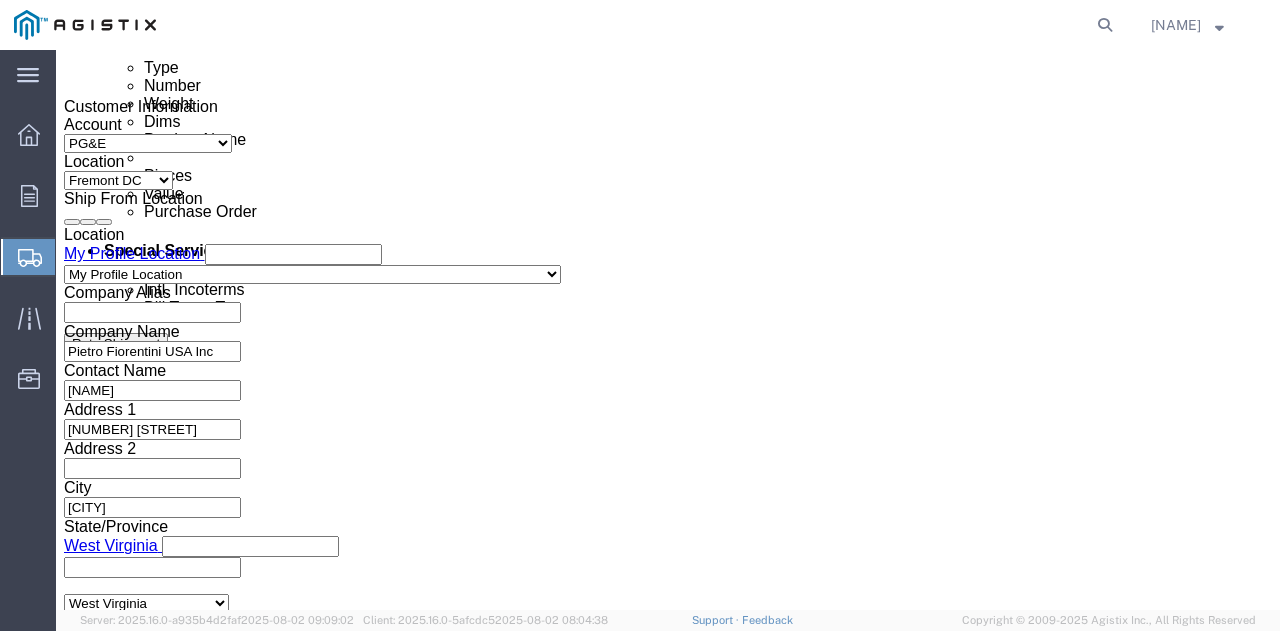 click 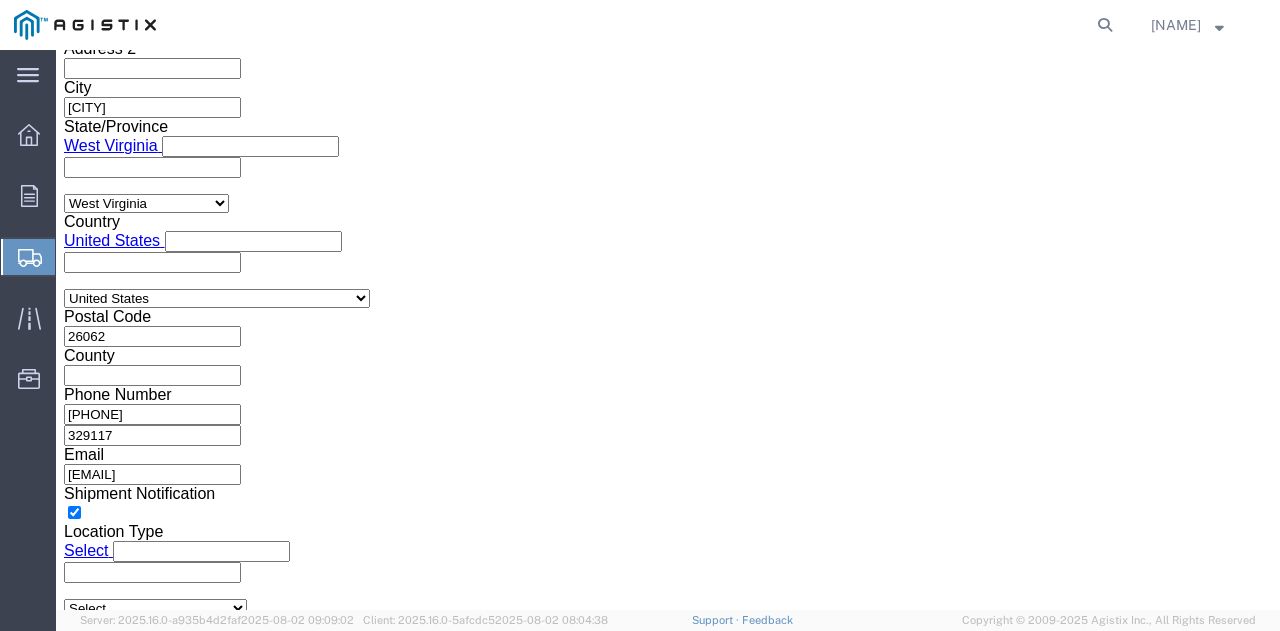 click on "9:00 AM" 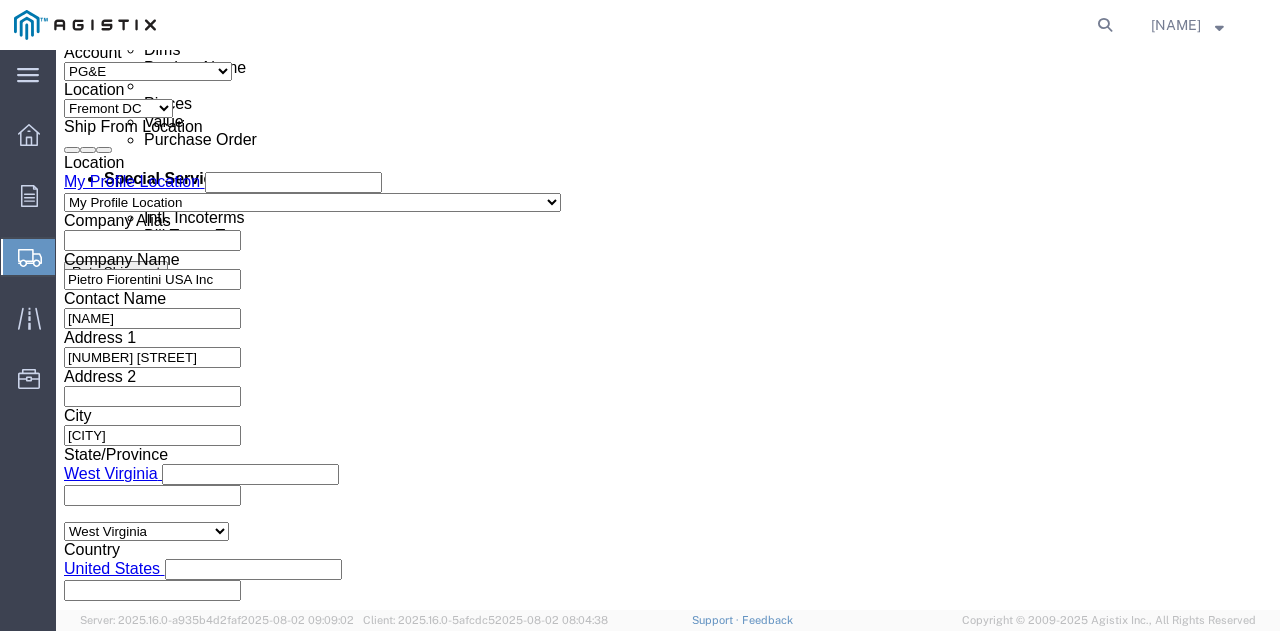 scroll, scrollTop: 1056, scrollLeft: 0, axis: vertical 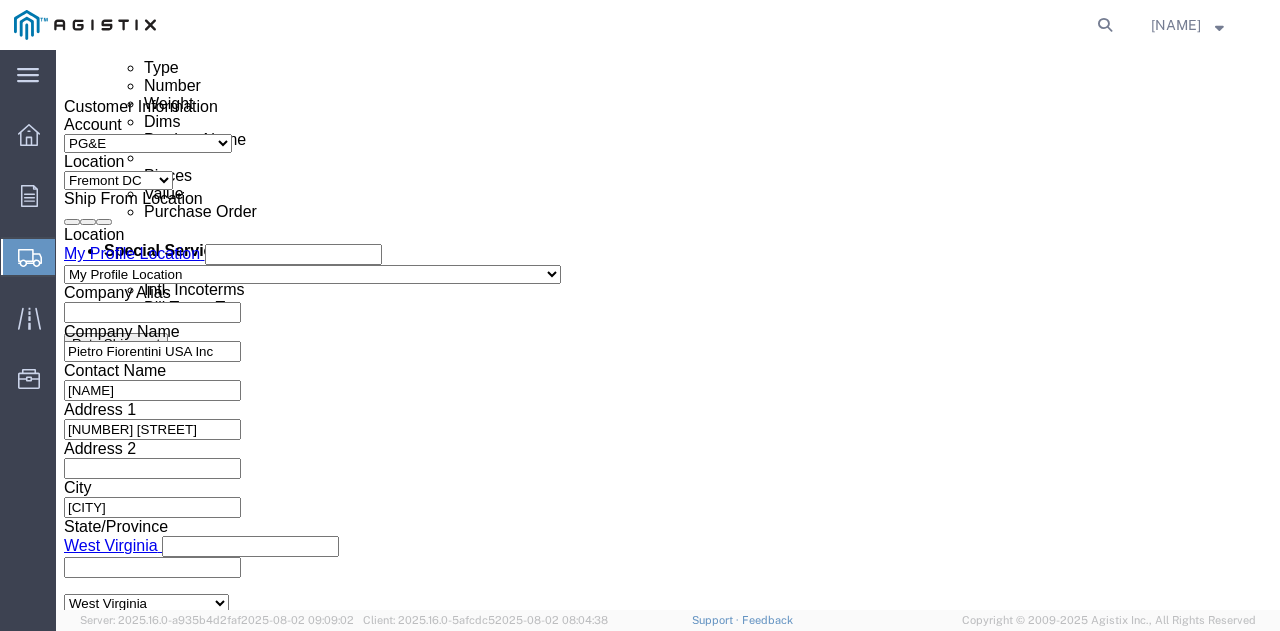 click on "Deliver Close Date Deliver Close Time
Deliver Close Date and Time" 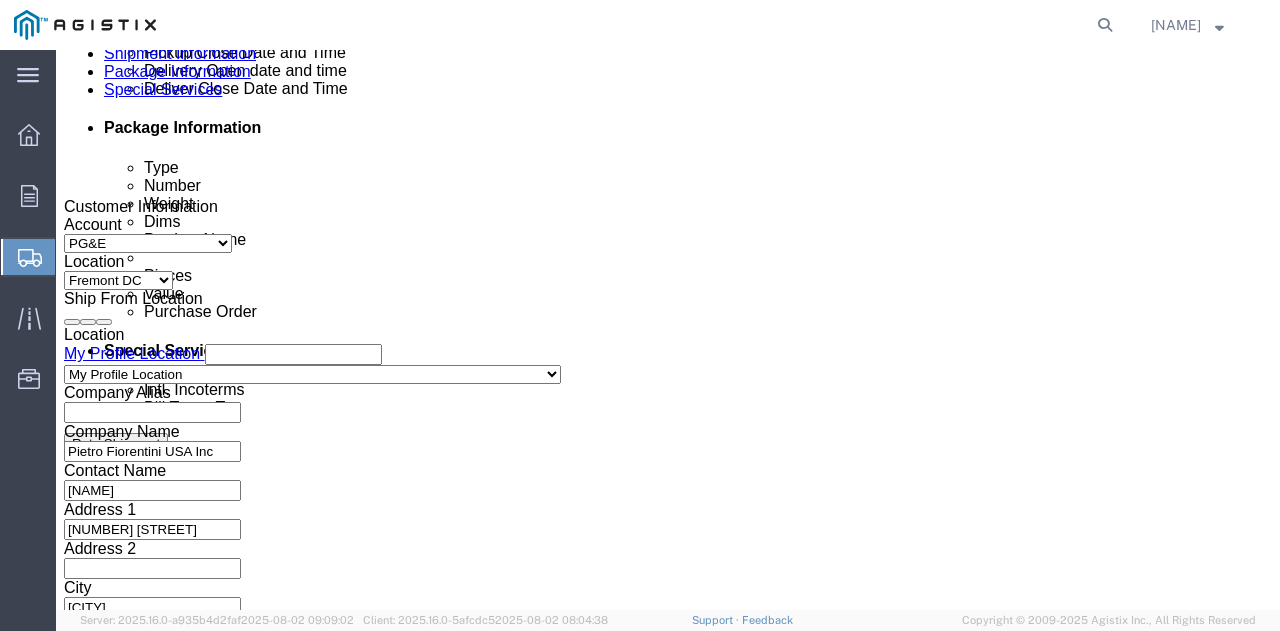 click 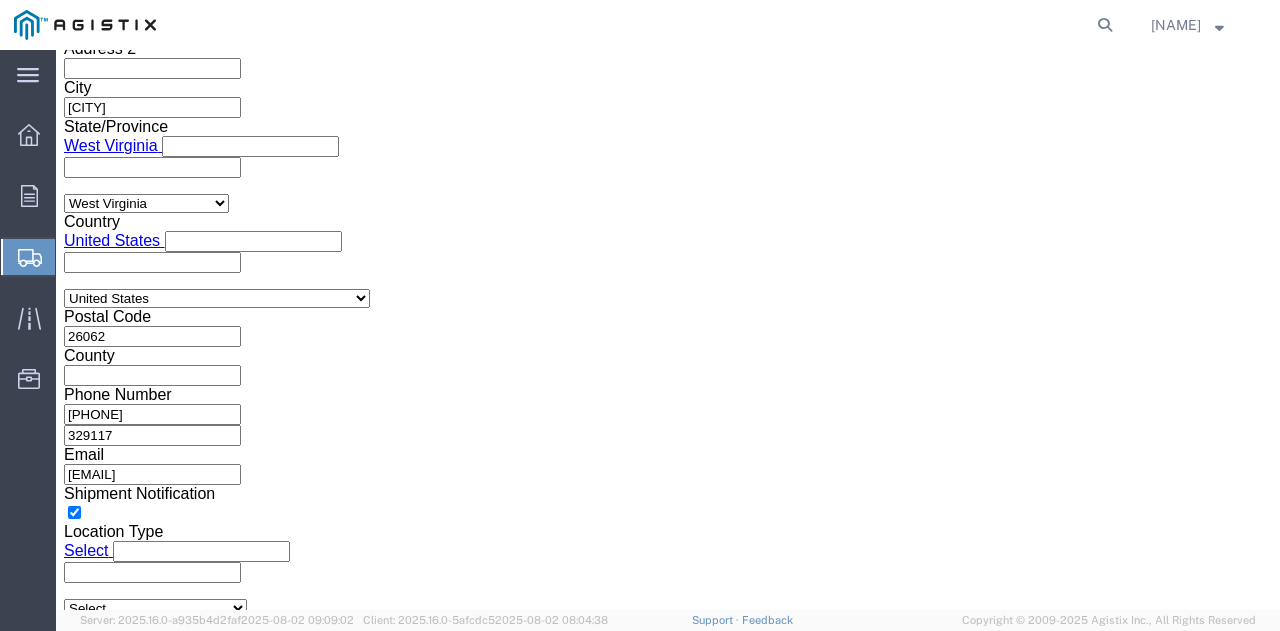 click on "Apply" 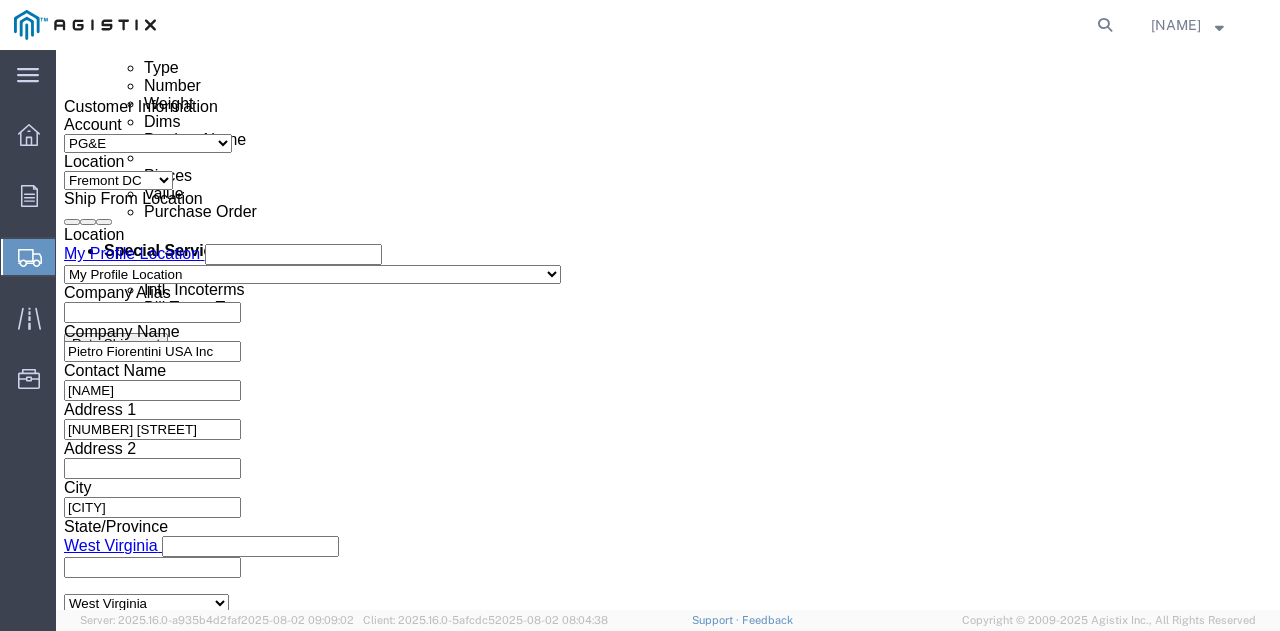 scroll, scrollTop: 956, scrollLeft: 0, axis: vertical 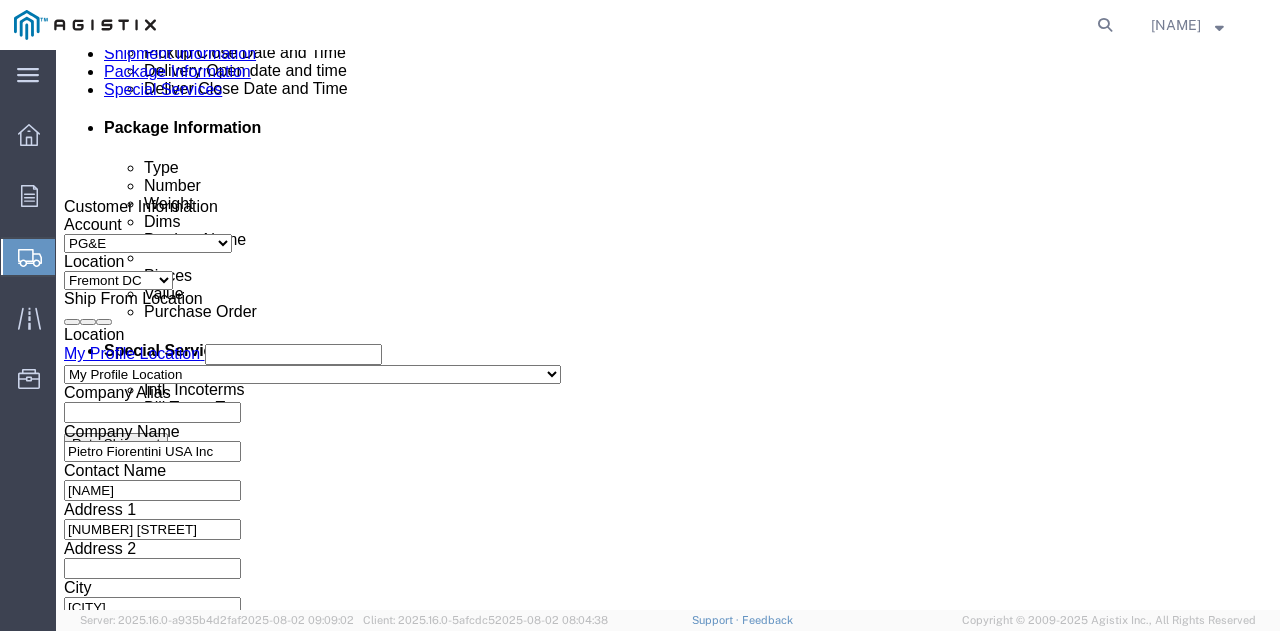 click on "[DATE] [TIME]" 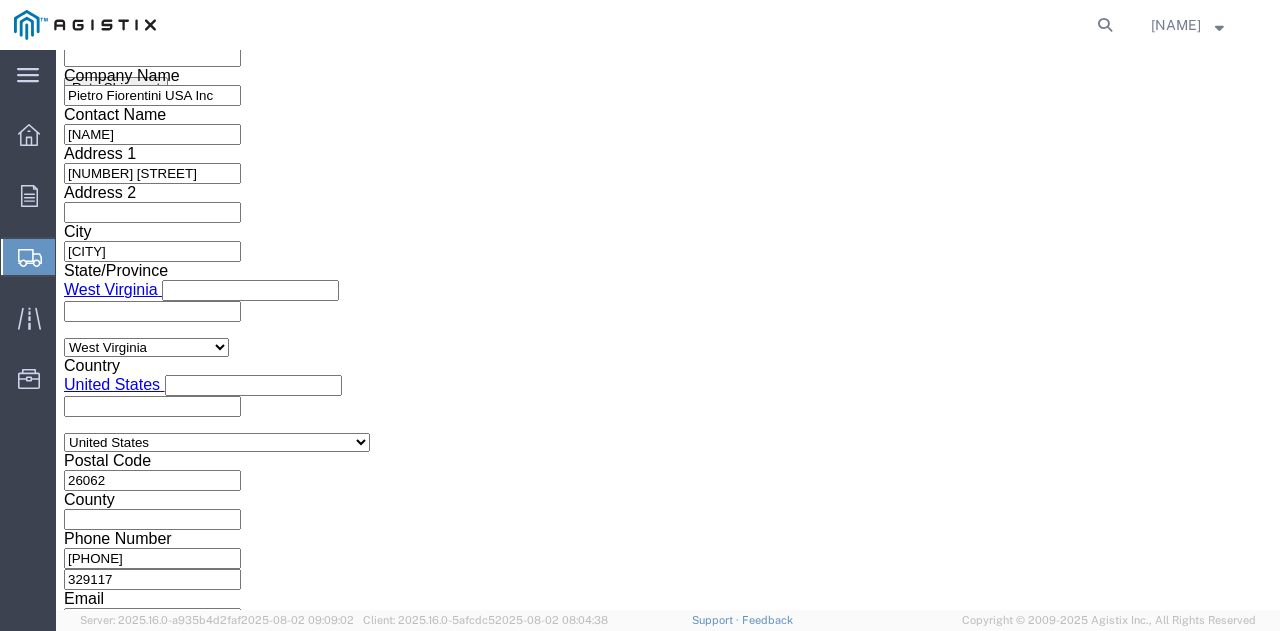 click on "Apply" 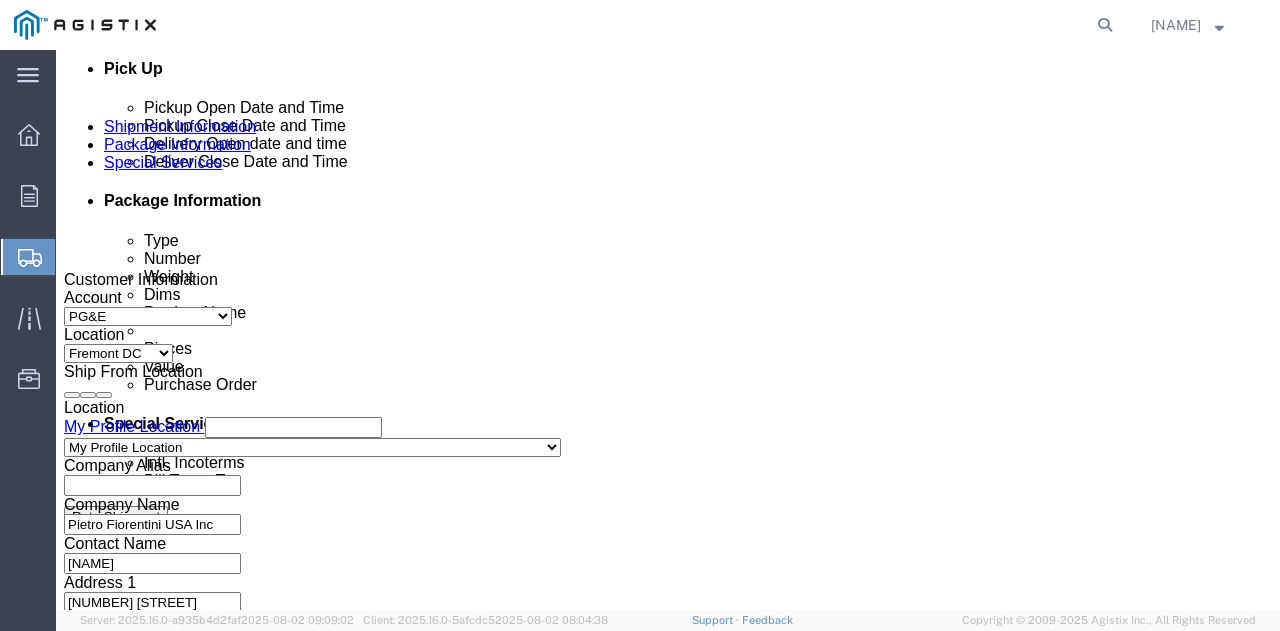 scroll, scrollTop: 1000, scrollLeft: 0, axis: vertical 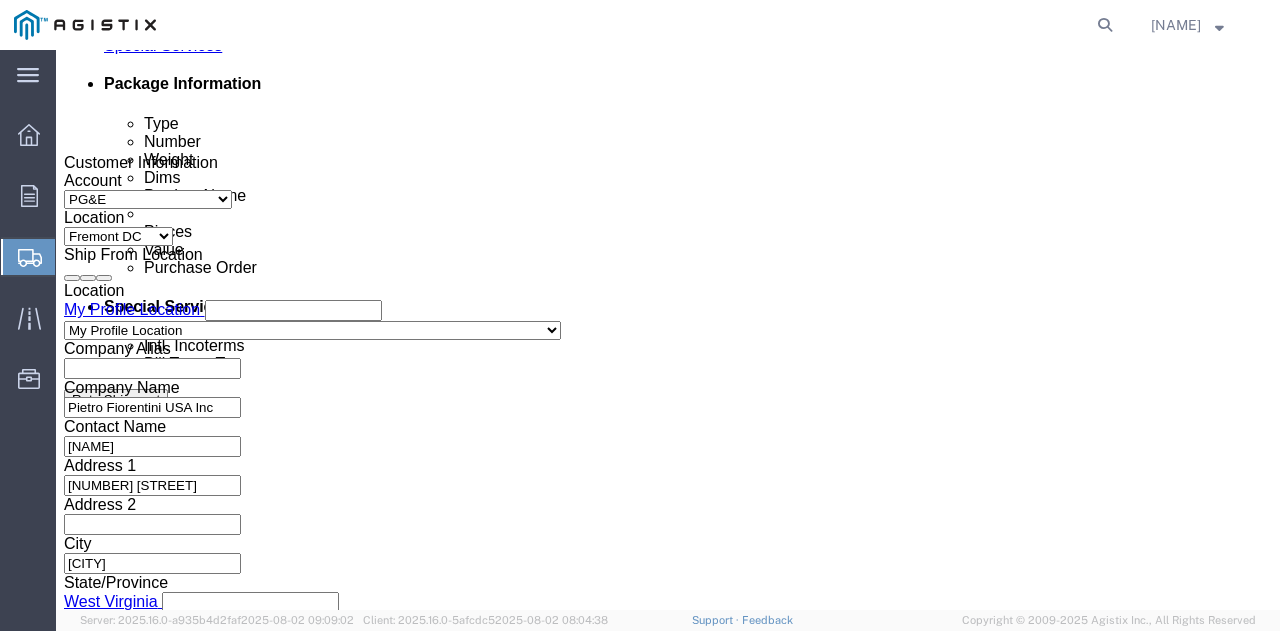 click on "Aug 08 2025 3:00 PM" 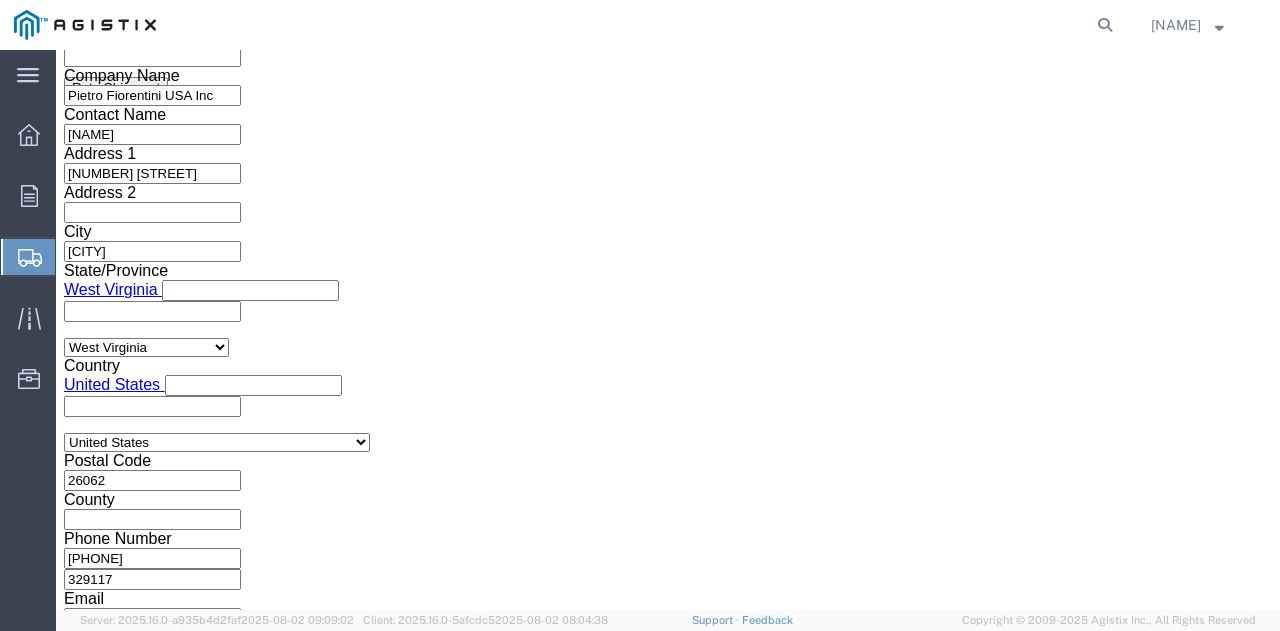 click on "Shipping Mode (Optional)" 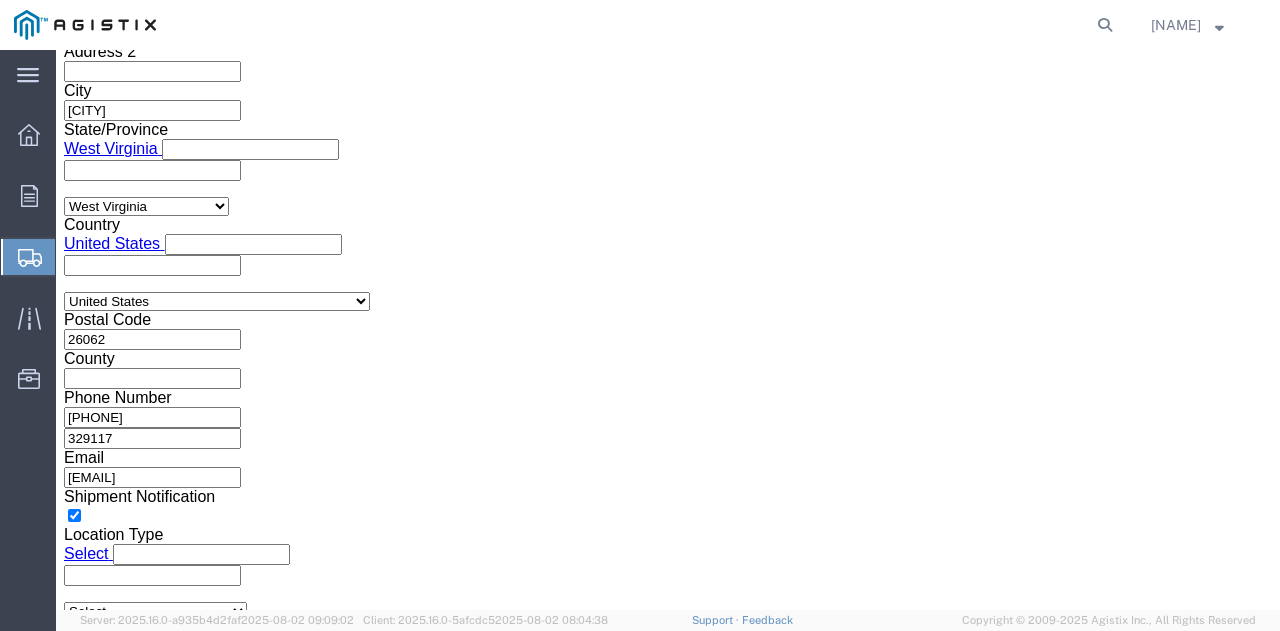 scroll, scrollTop: 1492, scrollLeft: 0, axis: vertical 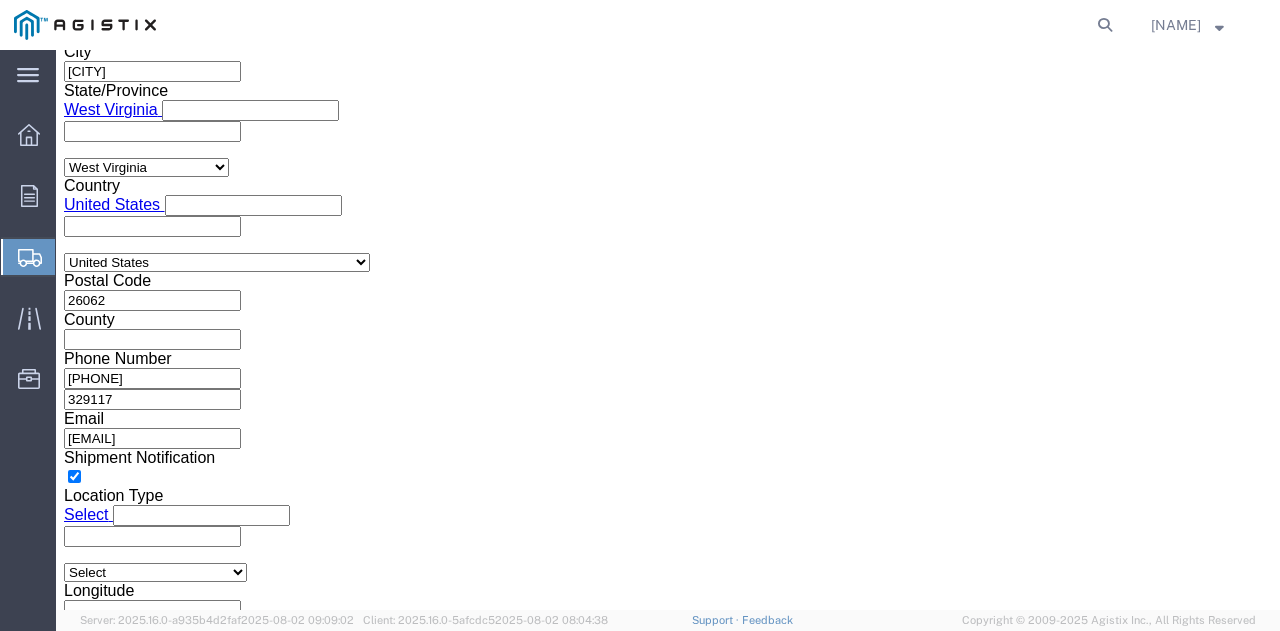 click on "Continue" 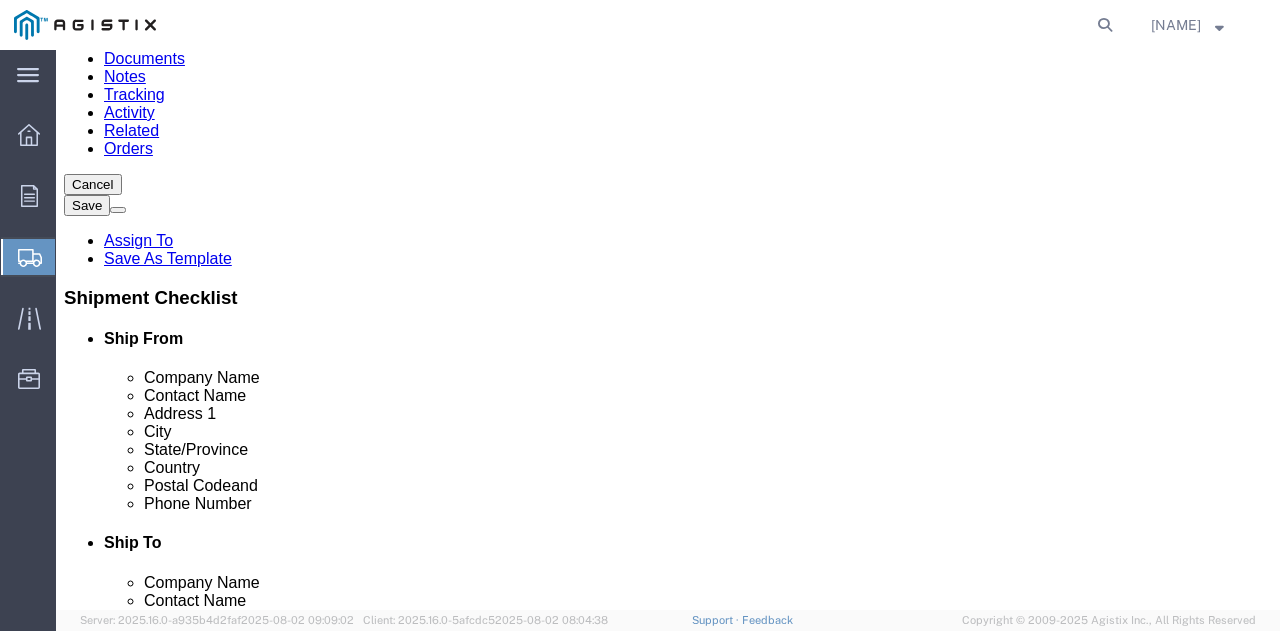 scroll, scrollTop: 111, scrollLeft: 0, axis: vertical 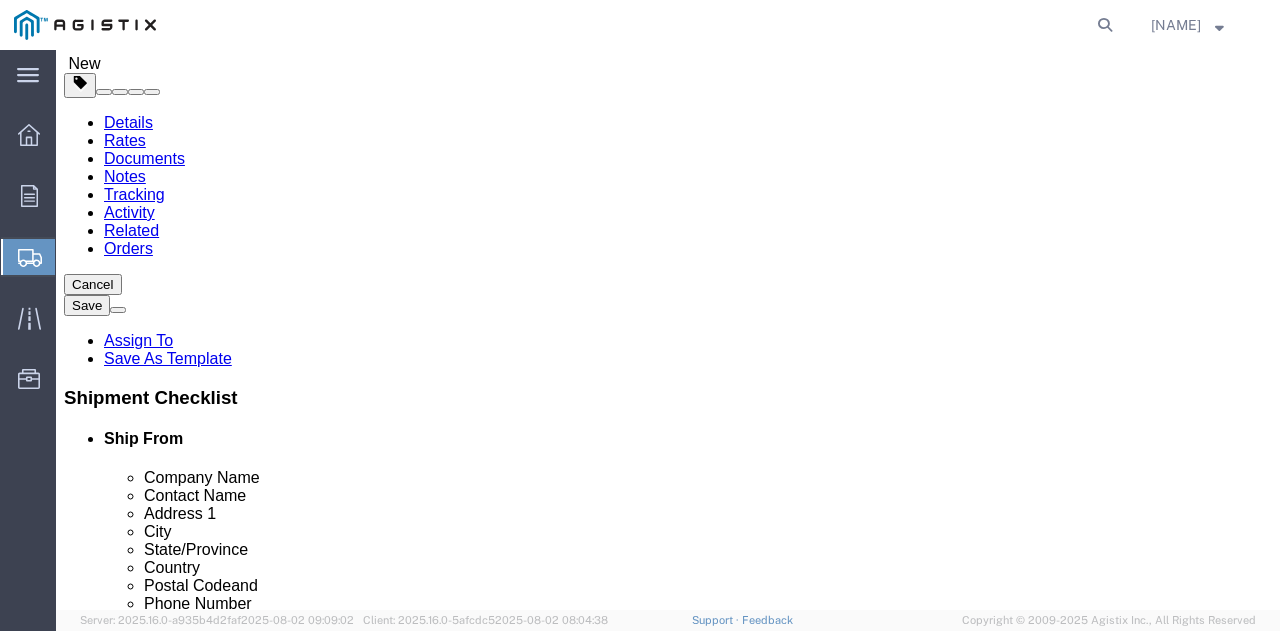 click on "Select Bulk Bundle(s) Cardboard Box(es) Carton(s) Crate(s) Drum(s) (Fiberboard) Drum(s) (Metal) Drum(s) (Plastic) Envelope Naked Cargo (UnPackaged) Pallet(s) Oversized (Not Stackable) Pallet(s) Oversized (Stackable) Pallet(s) Standard (Not Stackable) Pallet(s) Standard (Stackable) Roll(s) Your Packaging" 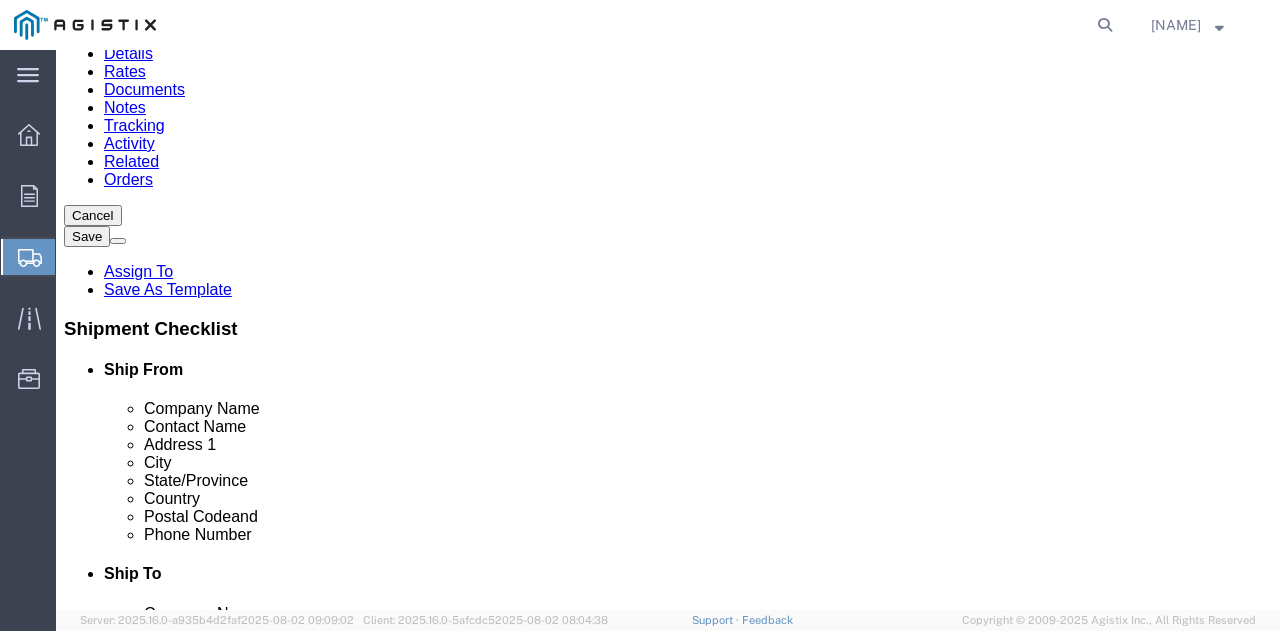 scroll, scrollTop: 211, scrollLeft: 0, axis: vertical 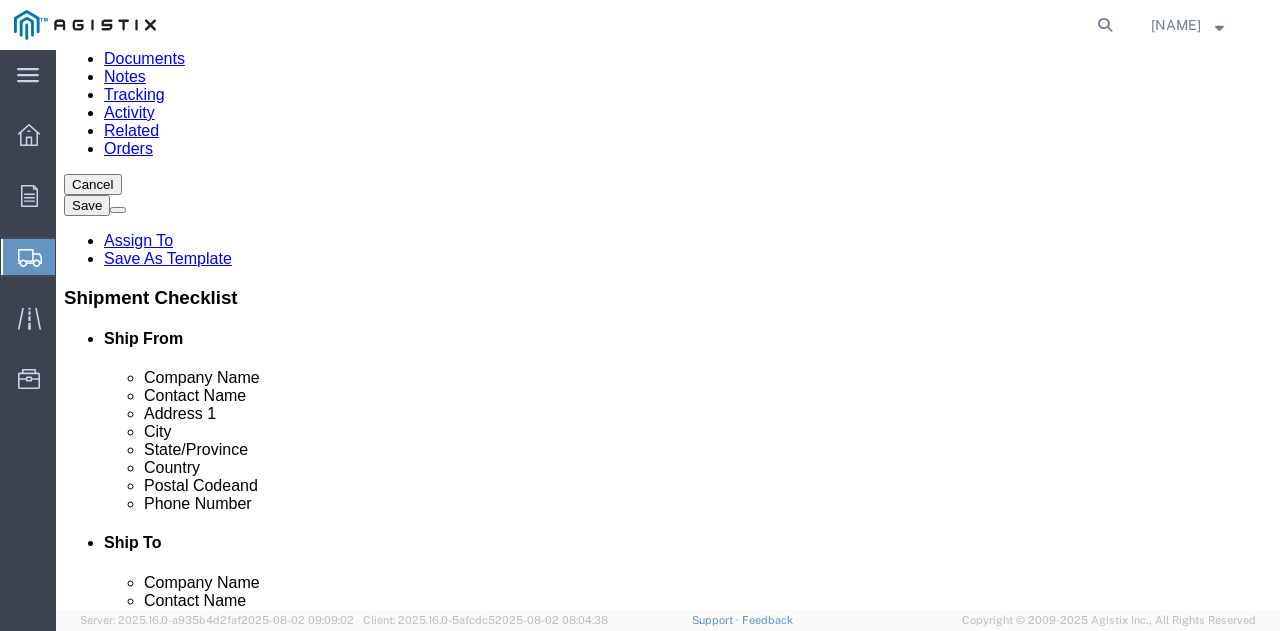 type on "253" 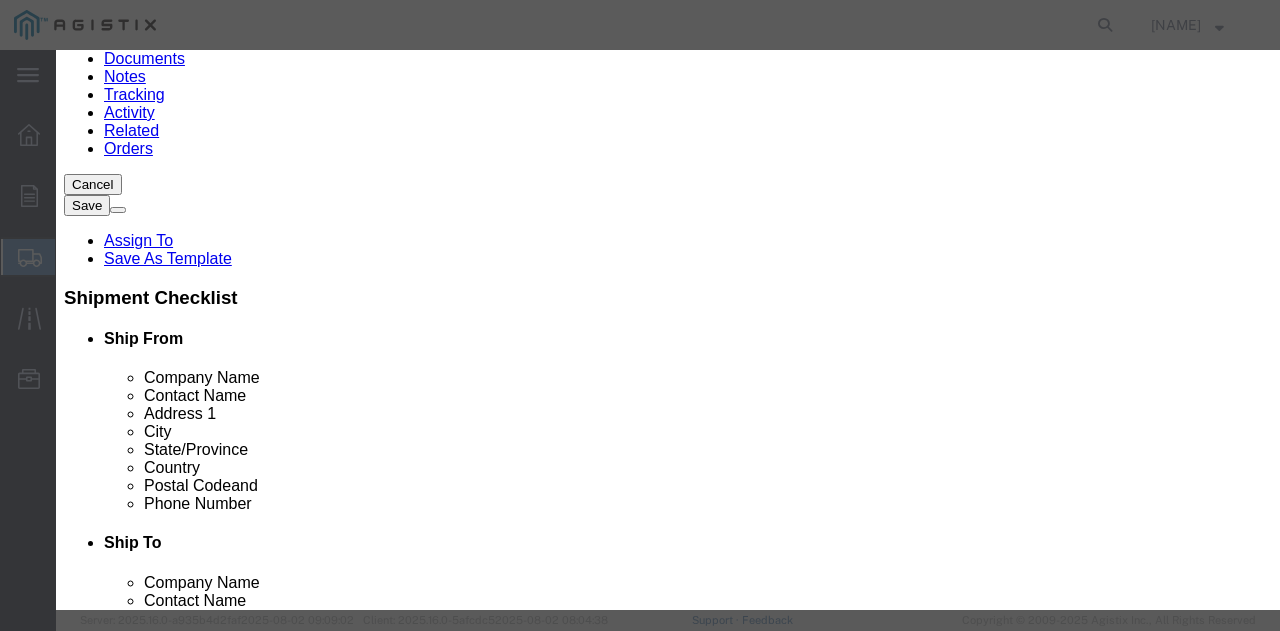 click 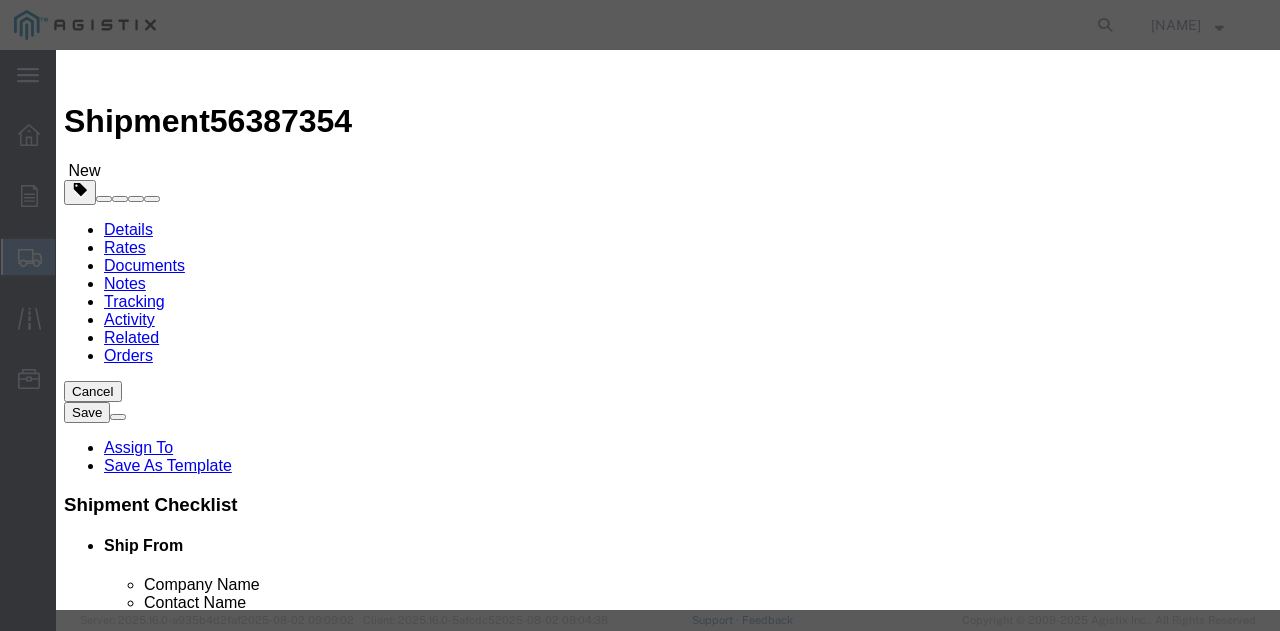 scroll, scrollTop: 0, scrollLeft: 0, axis: both 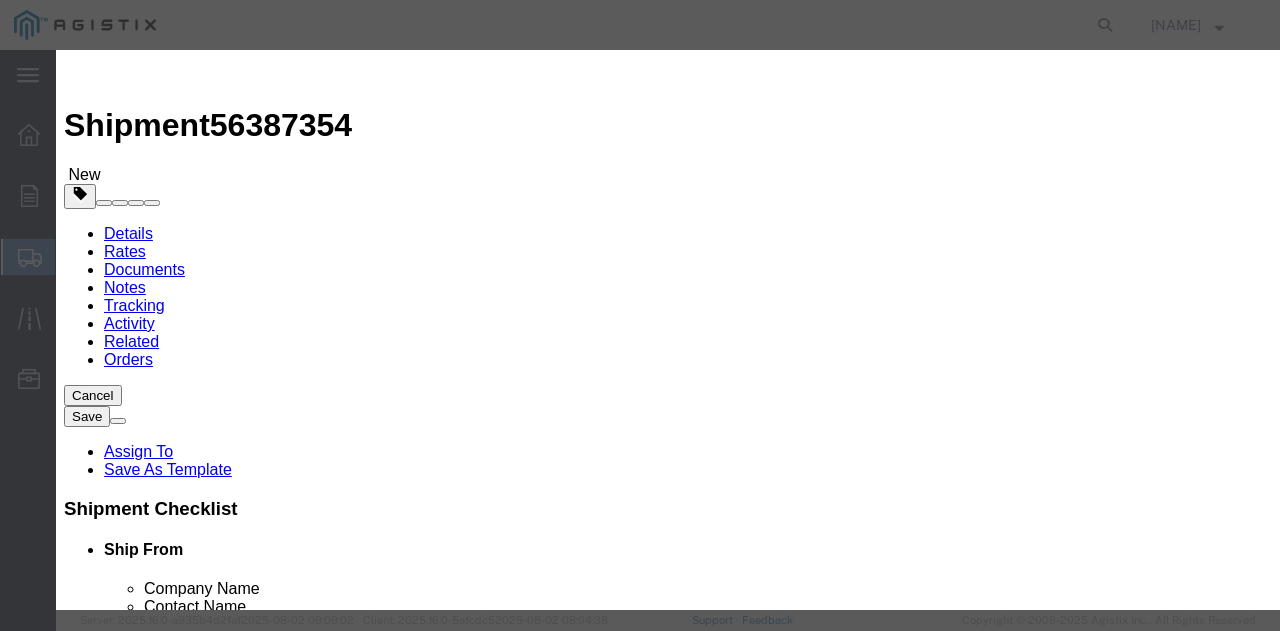 click 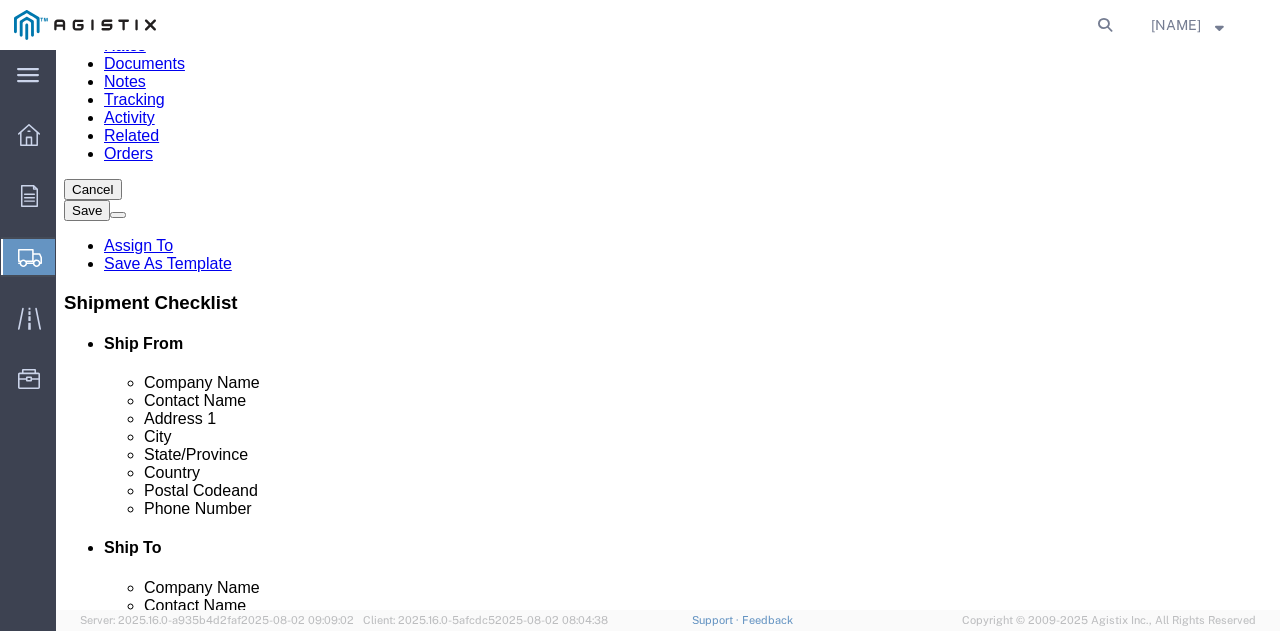 scroll, scrollTop: 300, scrollLeft: 0, axis: vertical 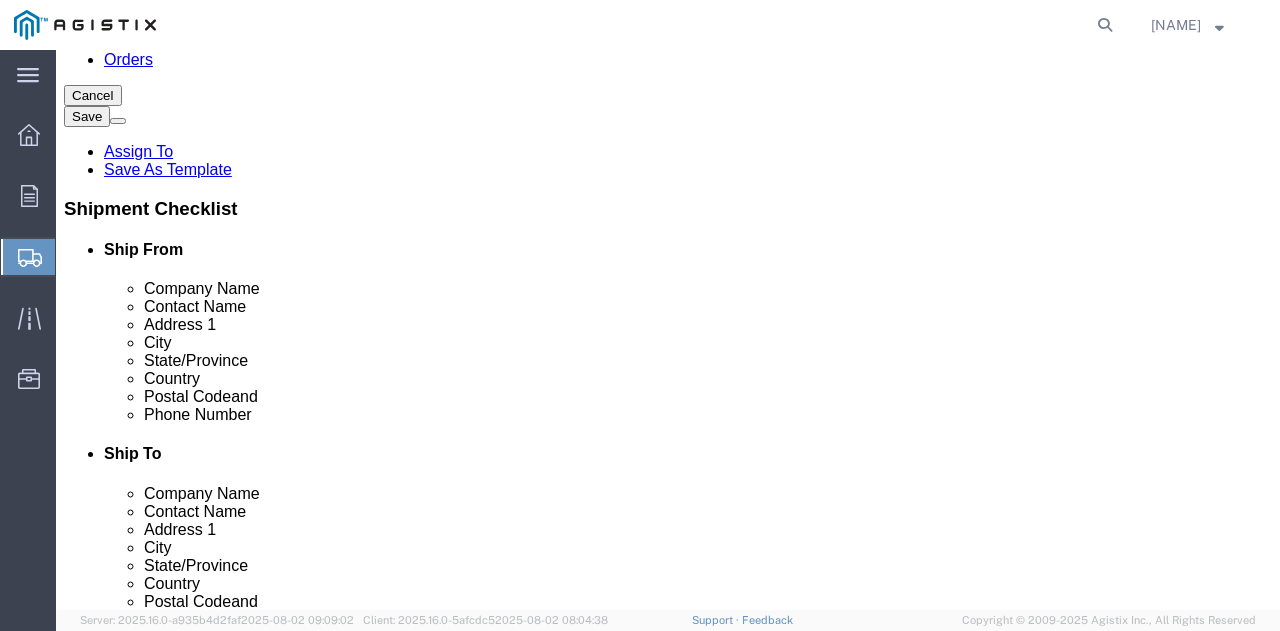 click 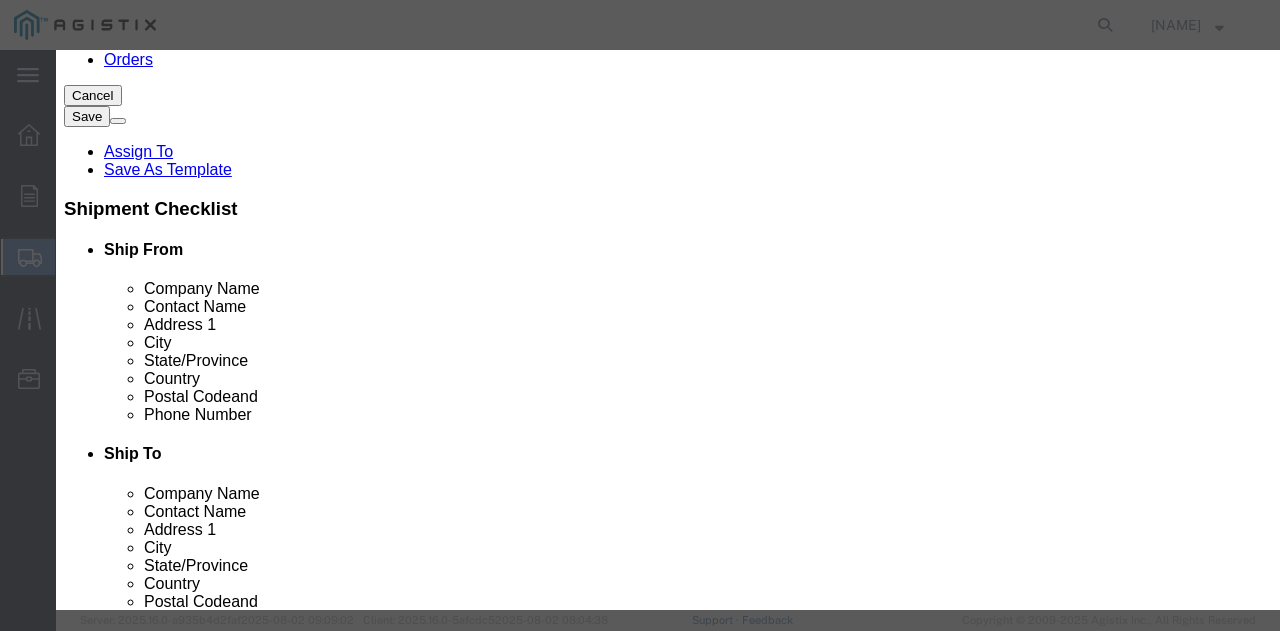 click on "0.00" 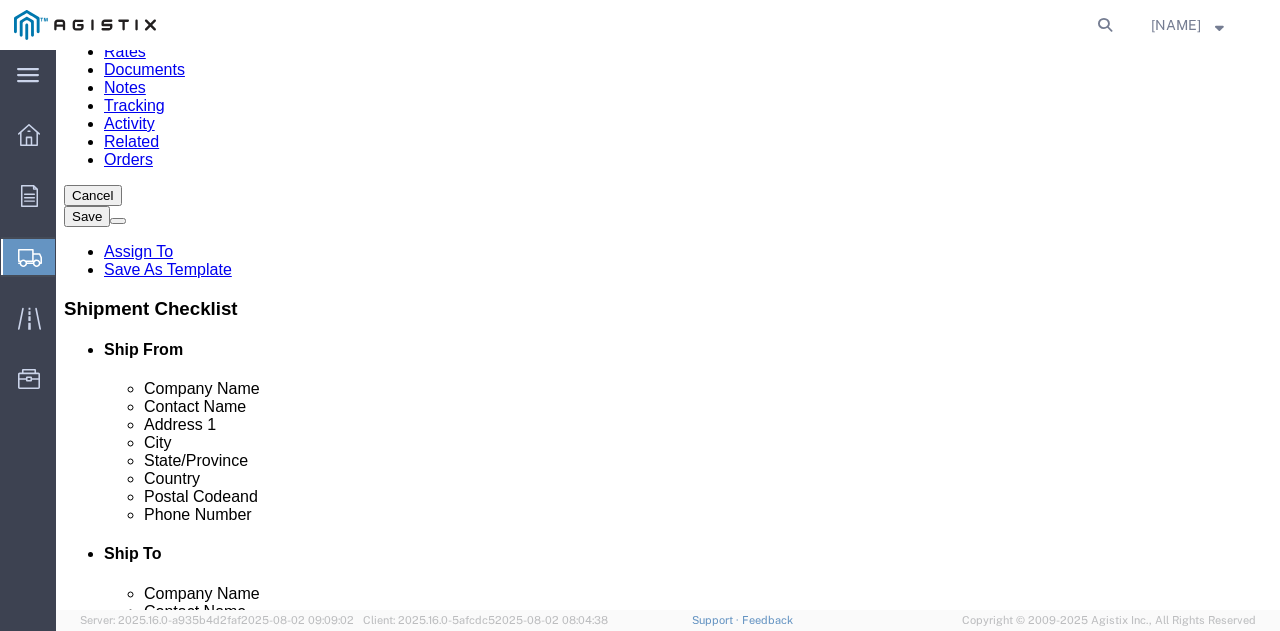 scroll, scrollTop: 300, scrollLeft: 0, axis: vertical 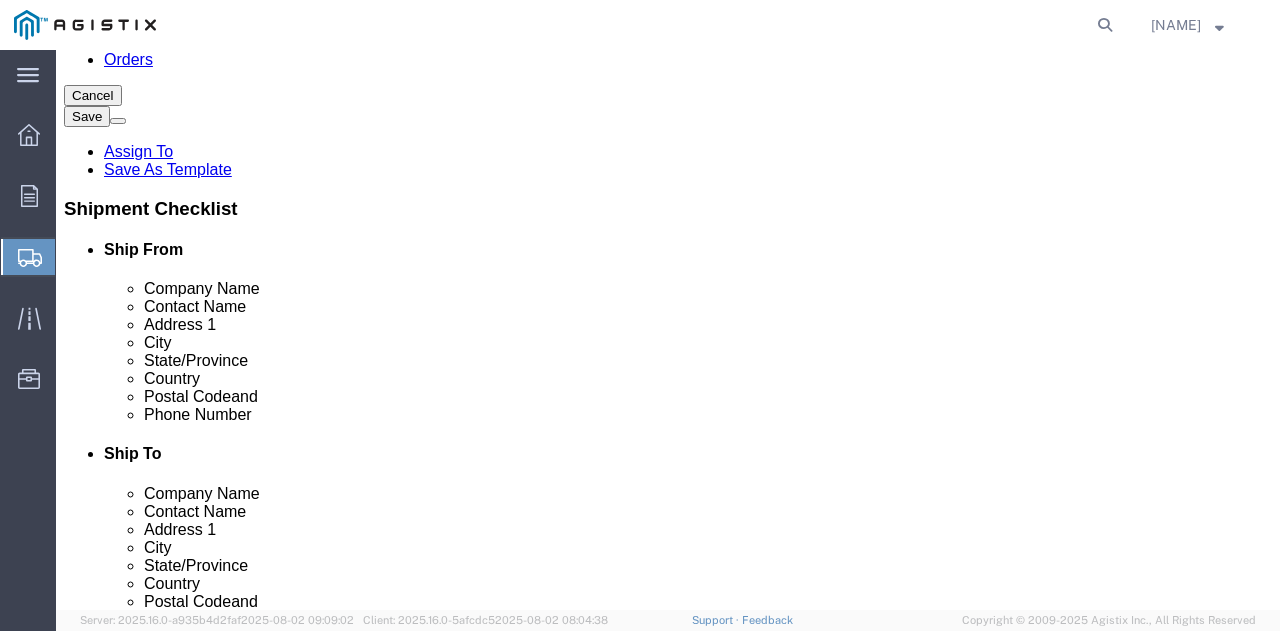 click 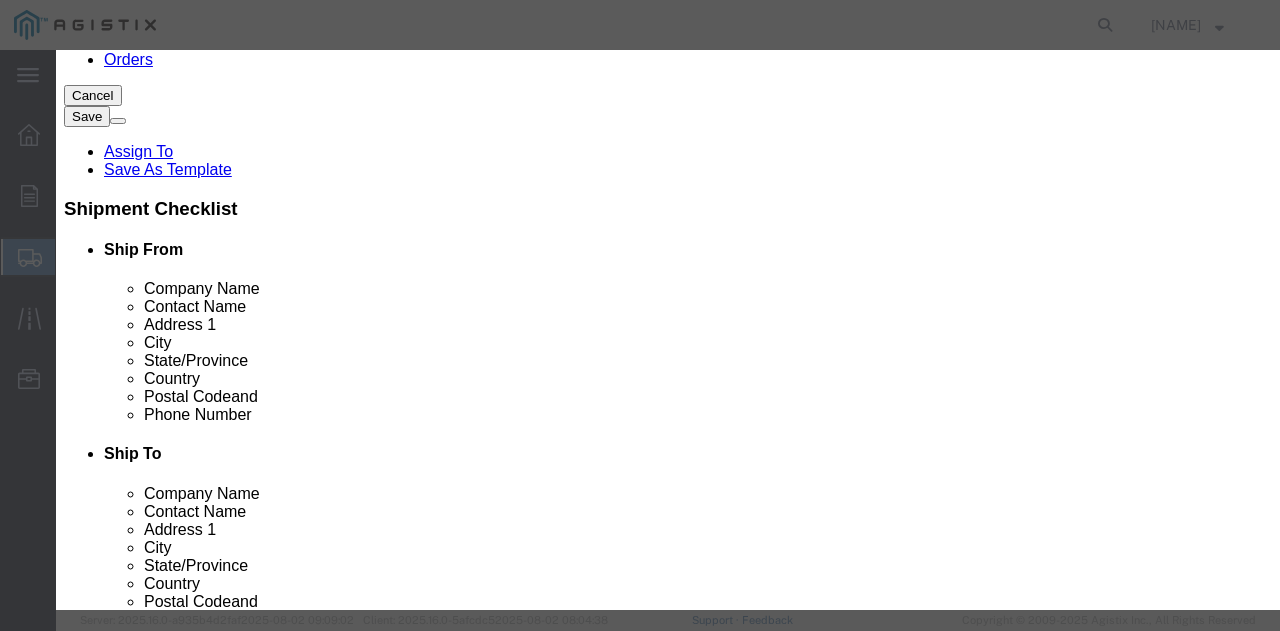 click 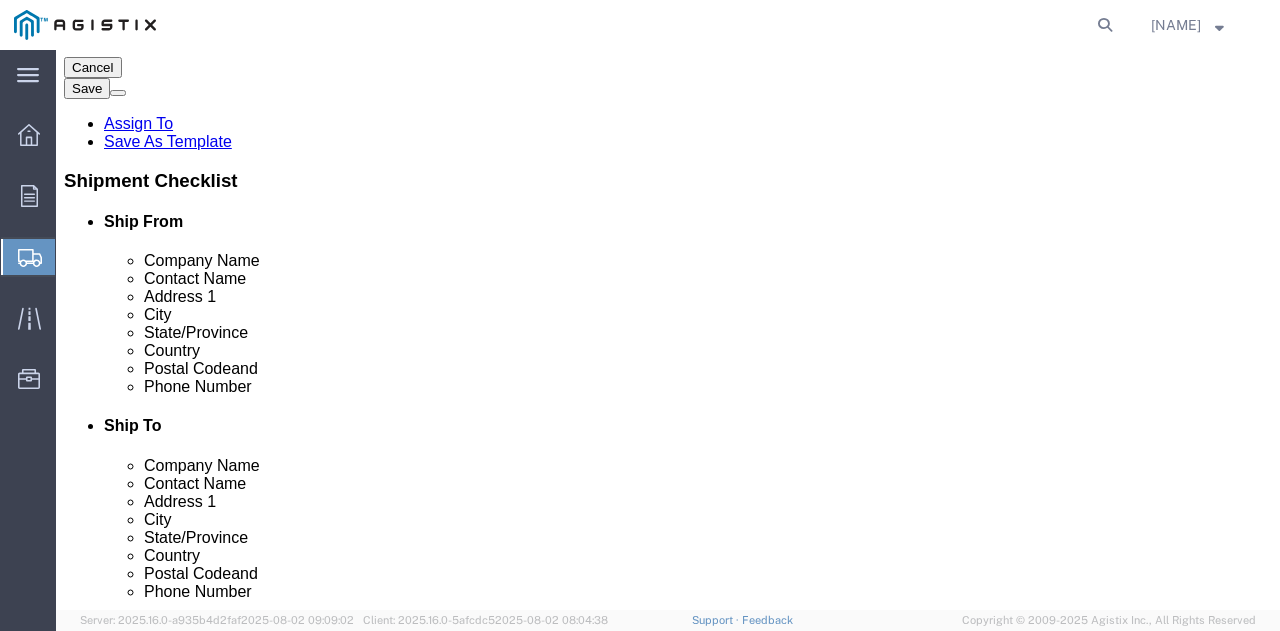 scroll, scrollTop: 329, scrollLeft: 0, axis: vertical 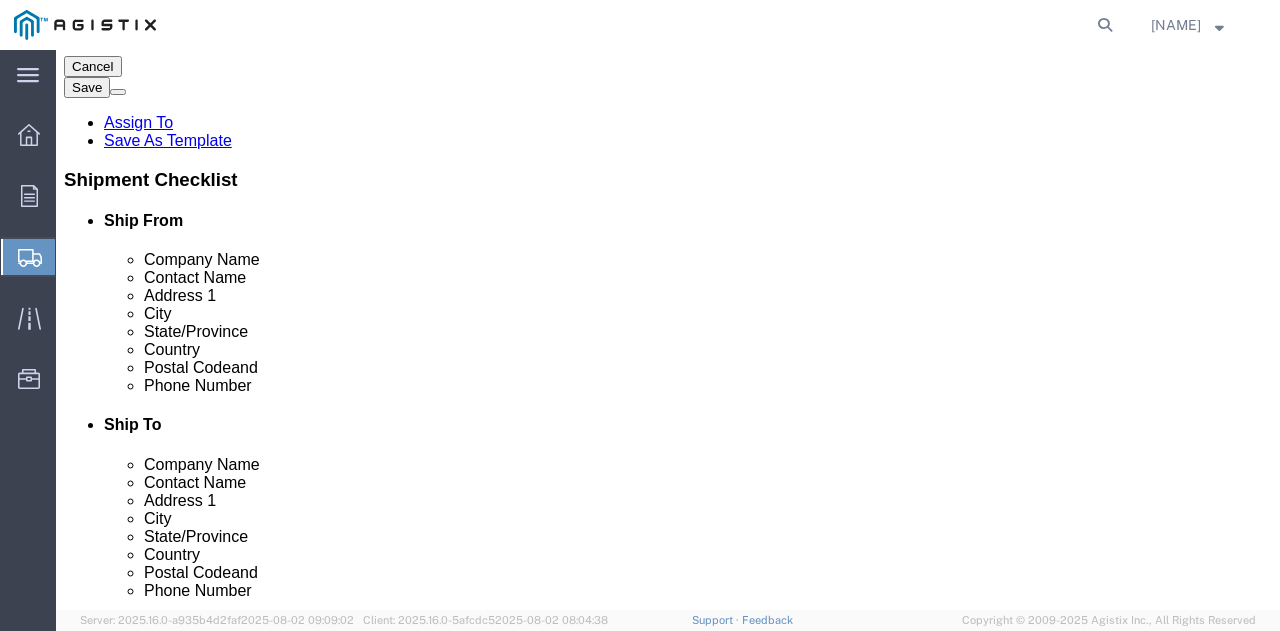 click on "Continue" 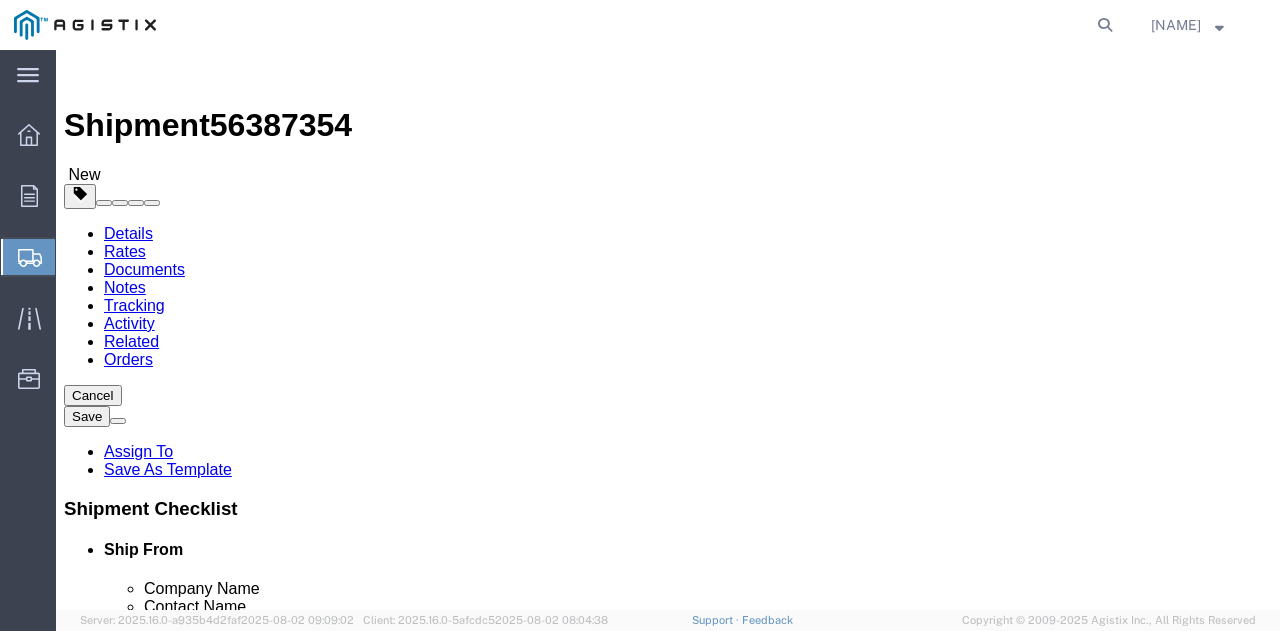 scroll, scrollTop: 0, scrollLeft: 0, axis: both 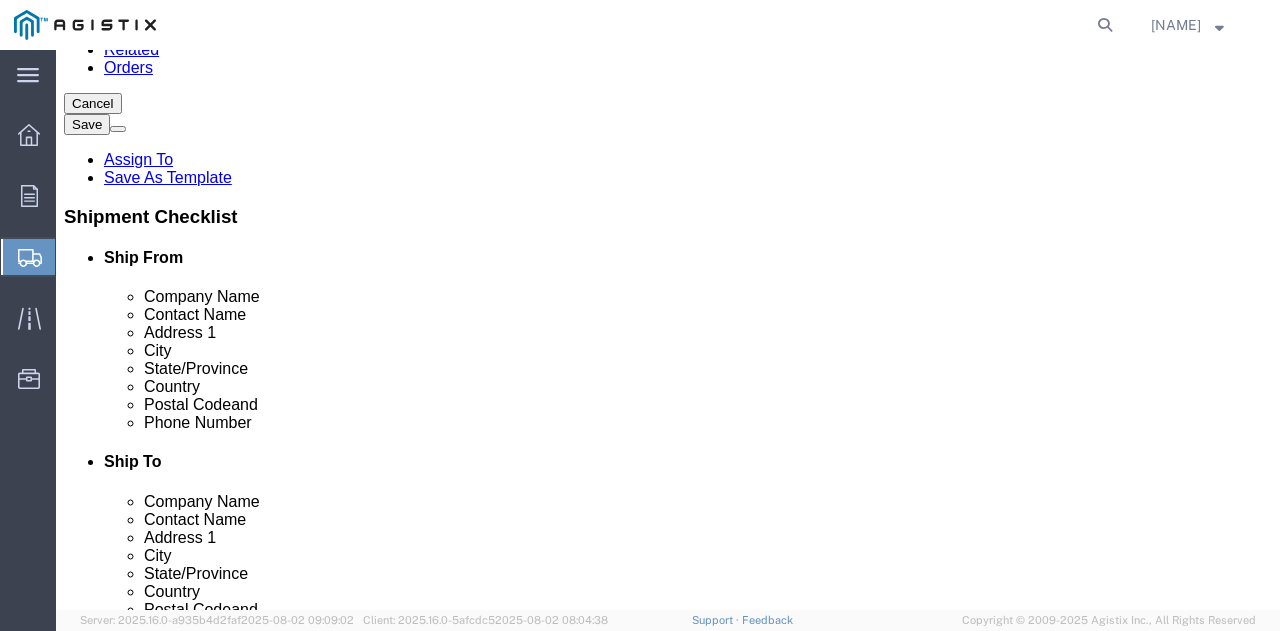 click on "Select Recipient Account Sender/Shipper Third Party Account" 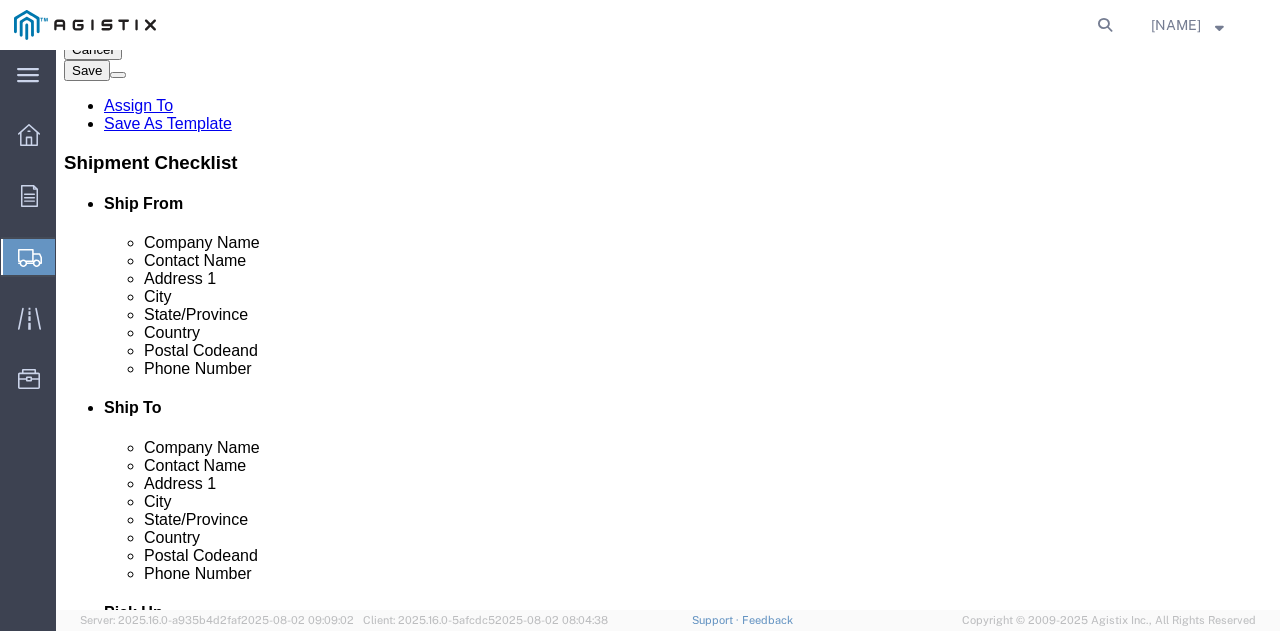 scroll, scrollTop: 392, scrollLeft: 0, axis: vertical 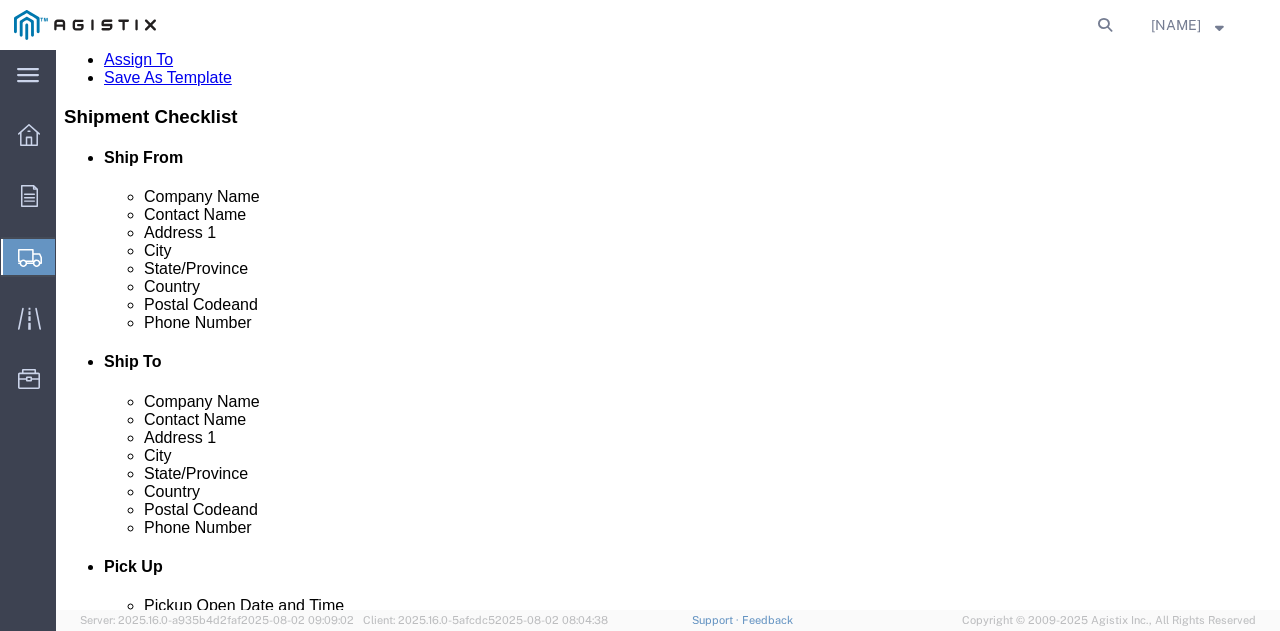 click on "Rate Shipment" 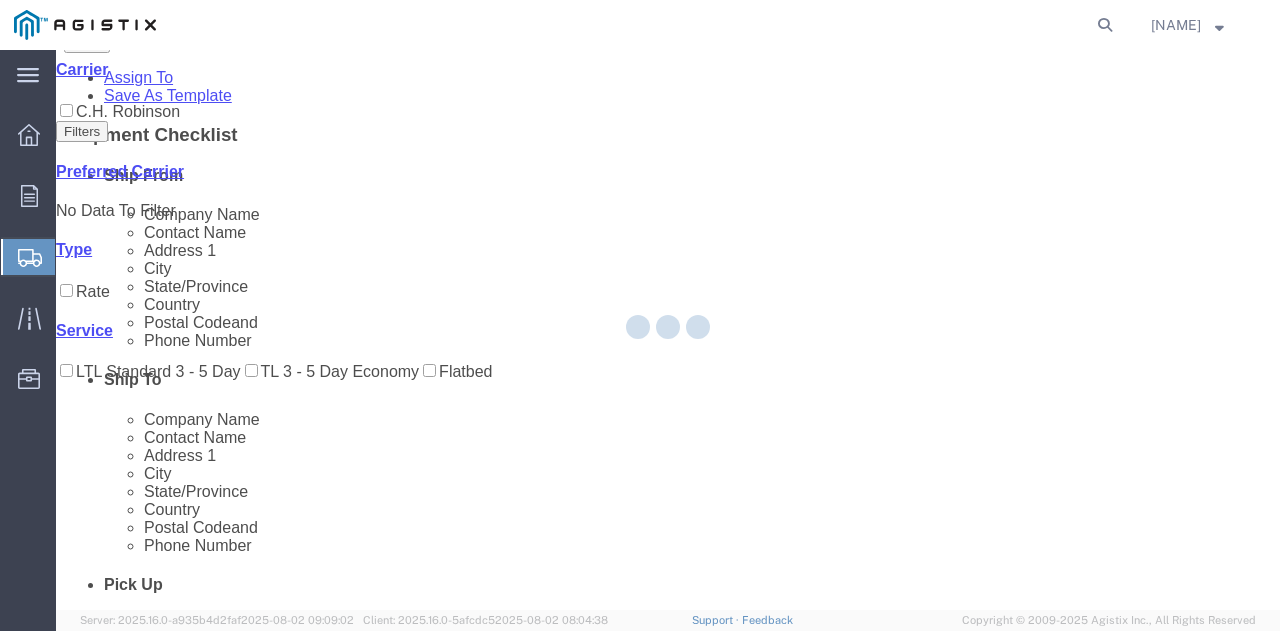 scroll, scrollTop: 0, scrollLeft: 0, axis: both 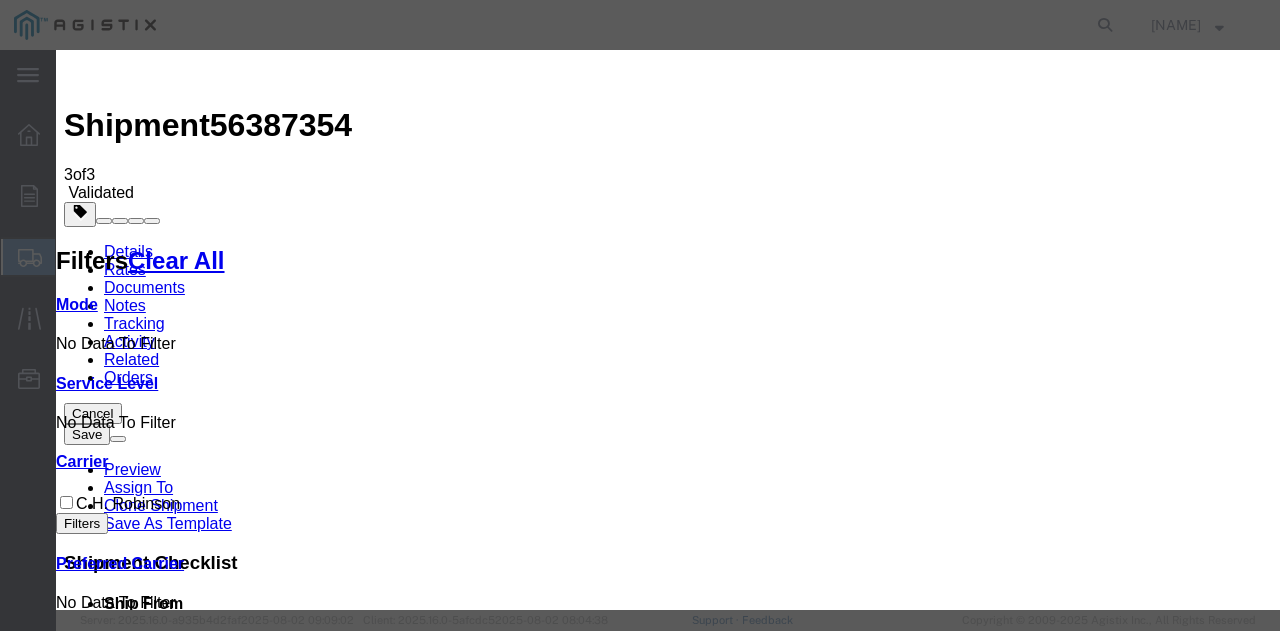 click on "Continue" at bounding box center [98, 3267] 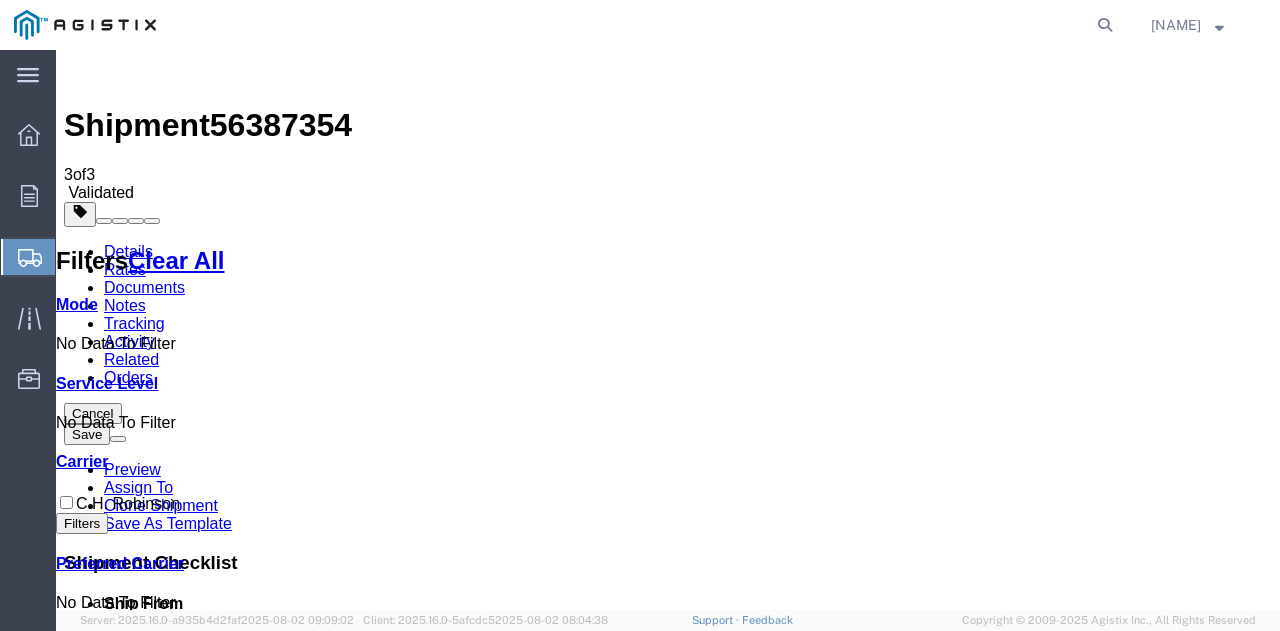 click on "Book" at bounding box center [983, 1590] 